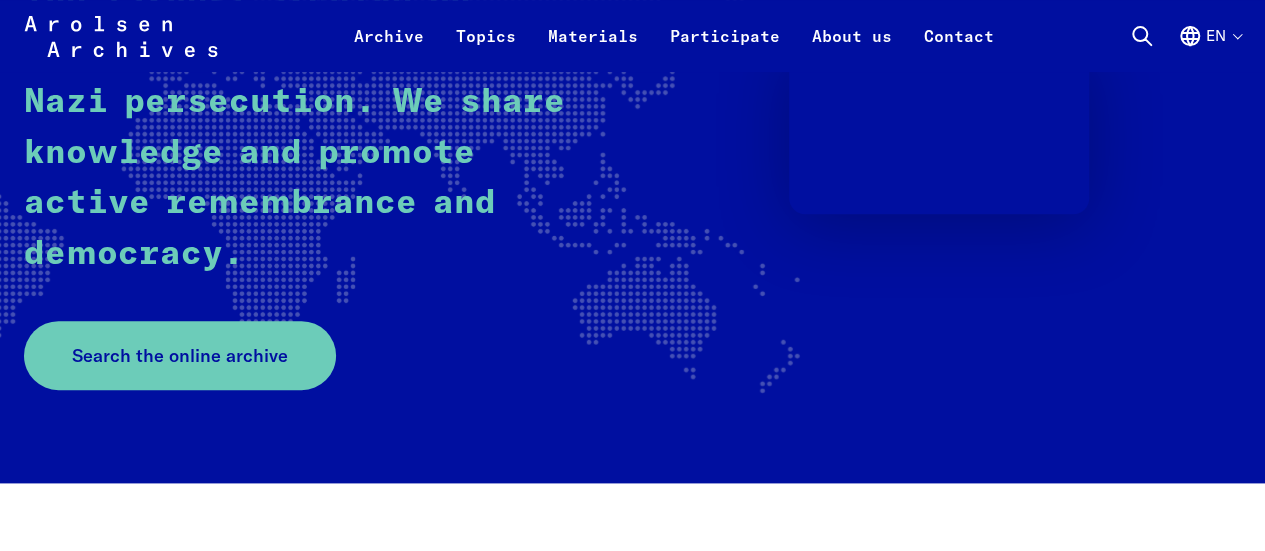 scroll, scrollTop: 500, scrollLeft: 0, axis: vertical 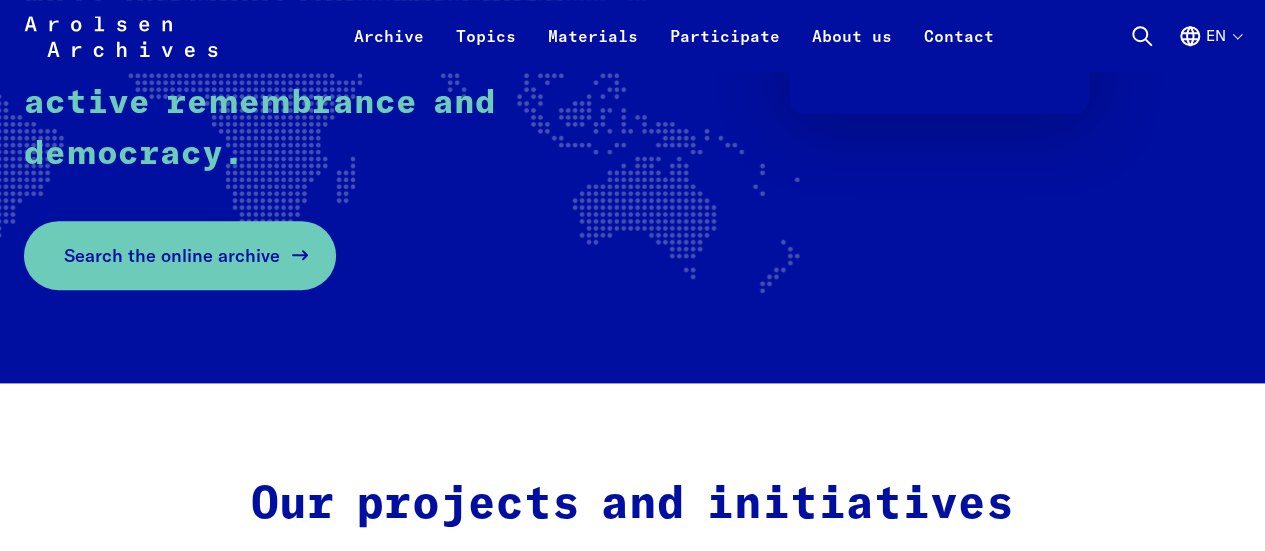 click on "Search the online archive" at bounding box center [172, 255] 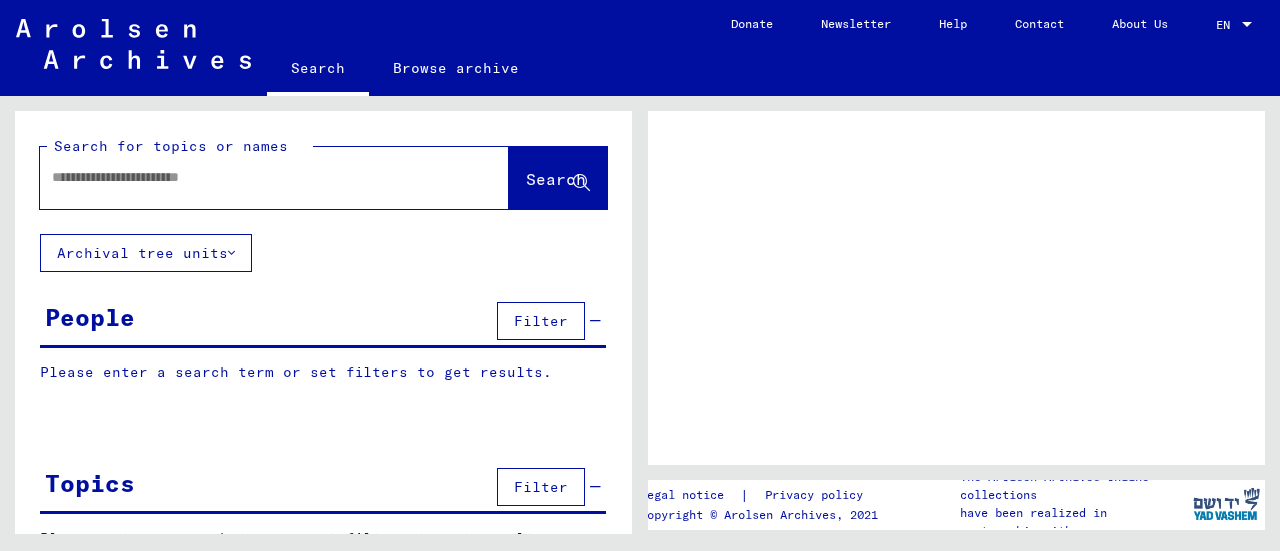 scroll, scrollTop: 0, scrollLeft: 0, axis: both 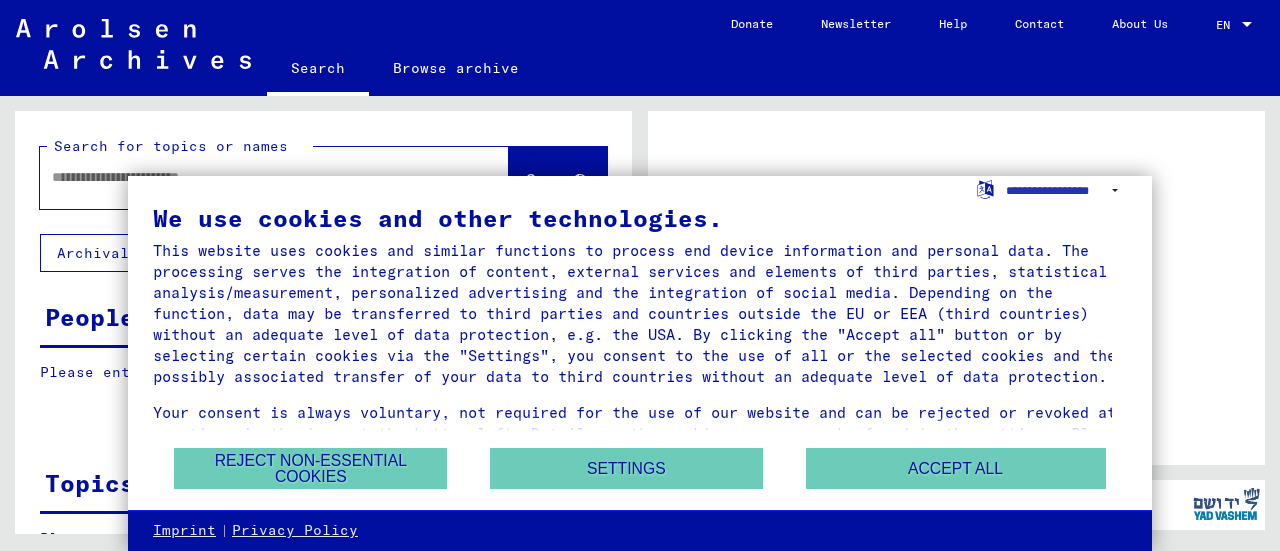 click 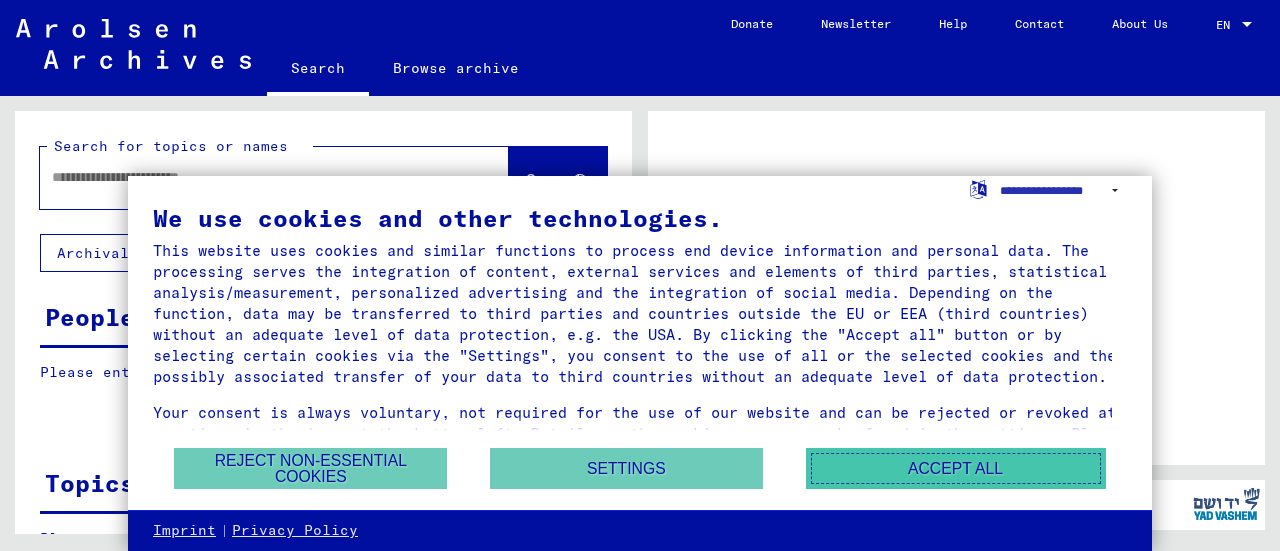 click on "Accept all" at bounding box center [956, 468] 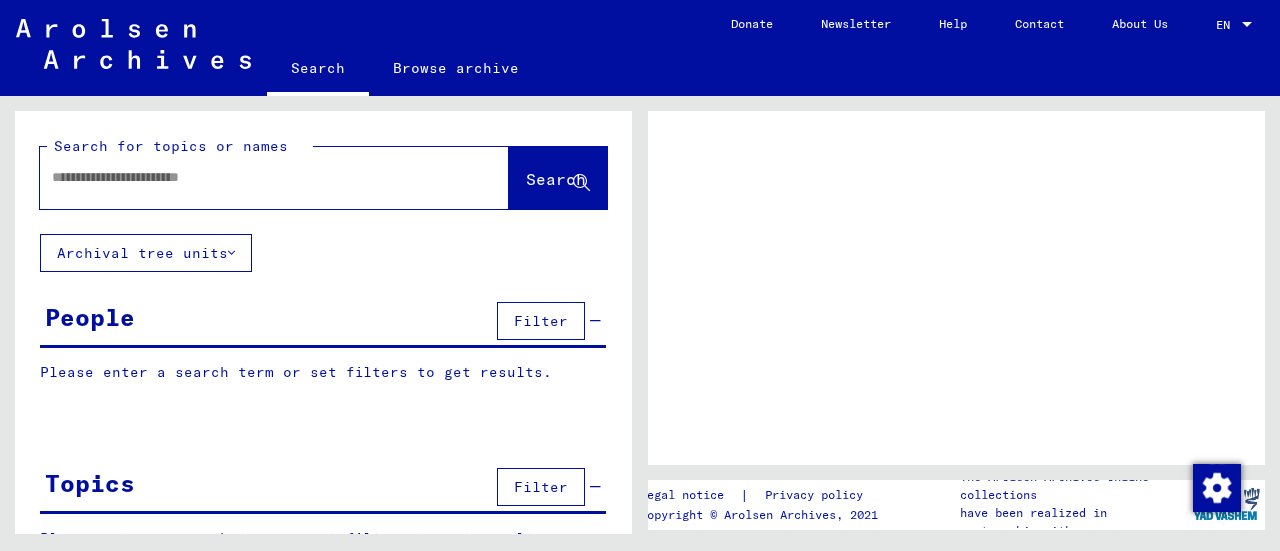 click at bounding box center [256, 177] 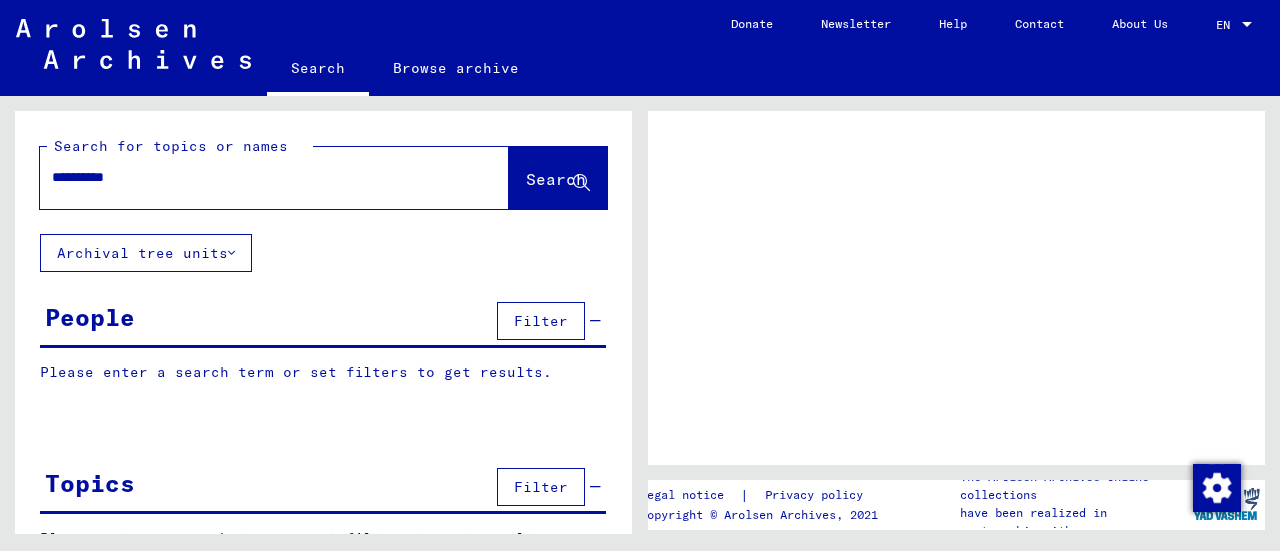 type on "**********" 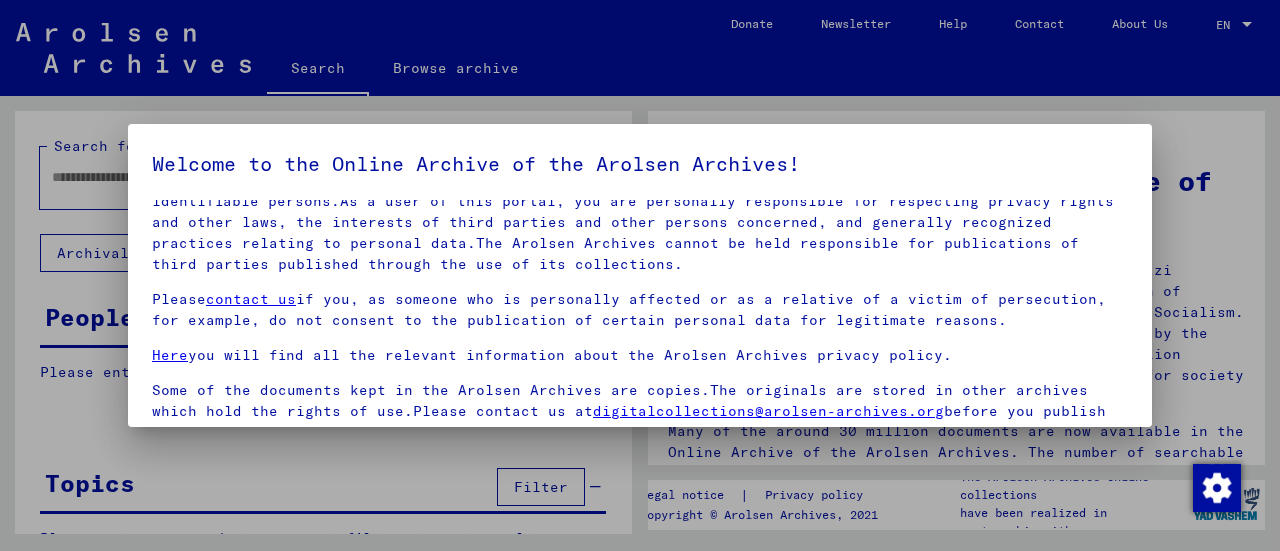 scroll, scrollTop: 142, scrollLeft: 0, axis: vertical 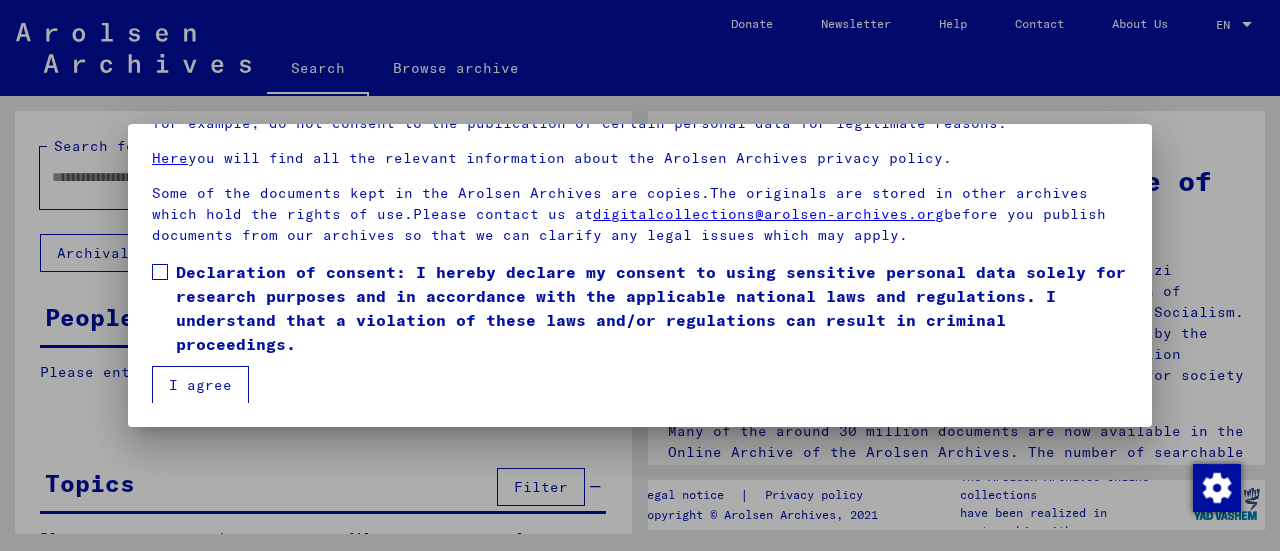 click on "I agree" at bounding box center (200, 385) 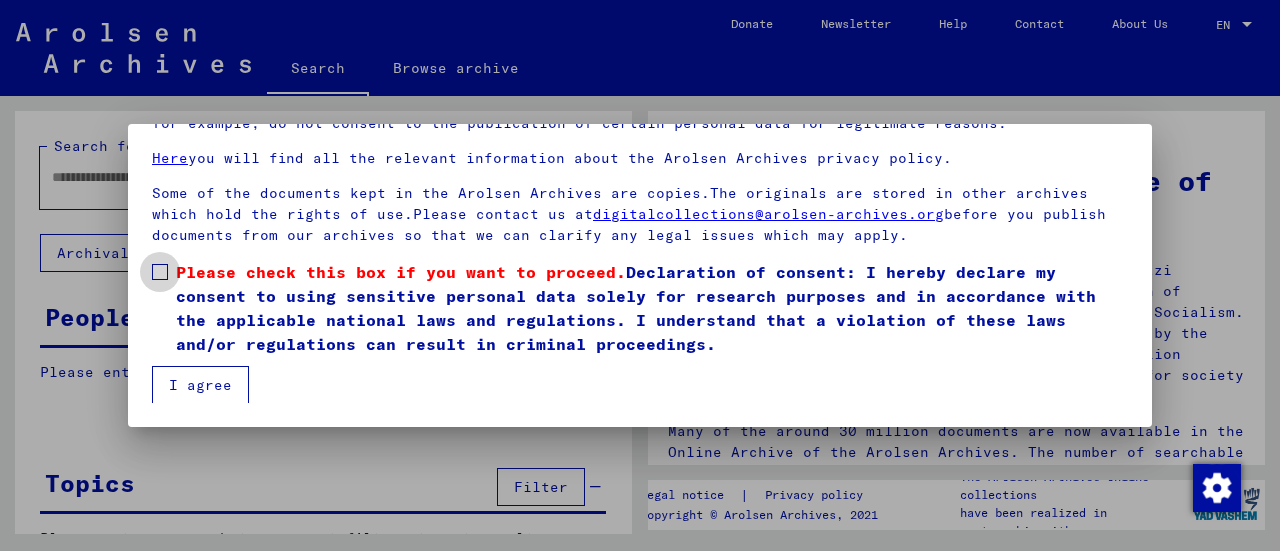 click at bounding box center (160, 272) 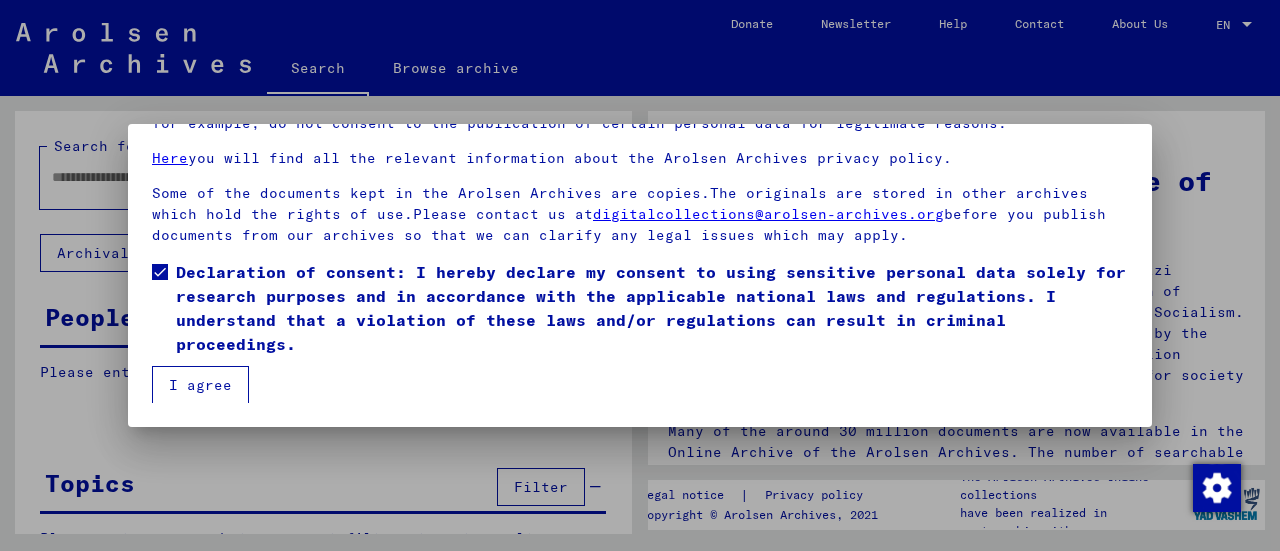 click on "I agree" at bounding box center (200, 385) 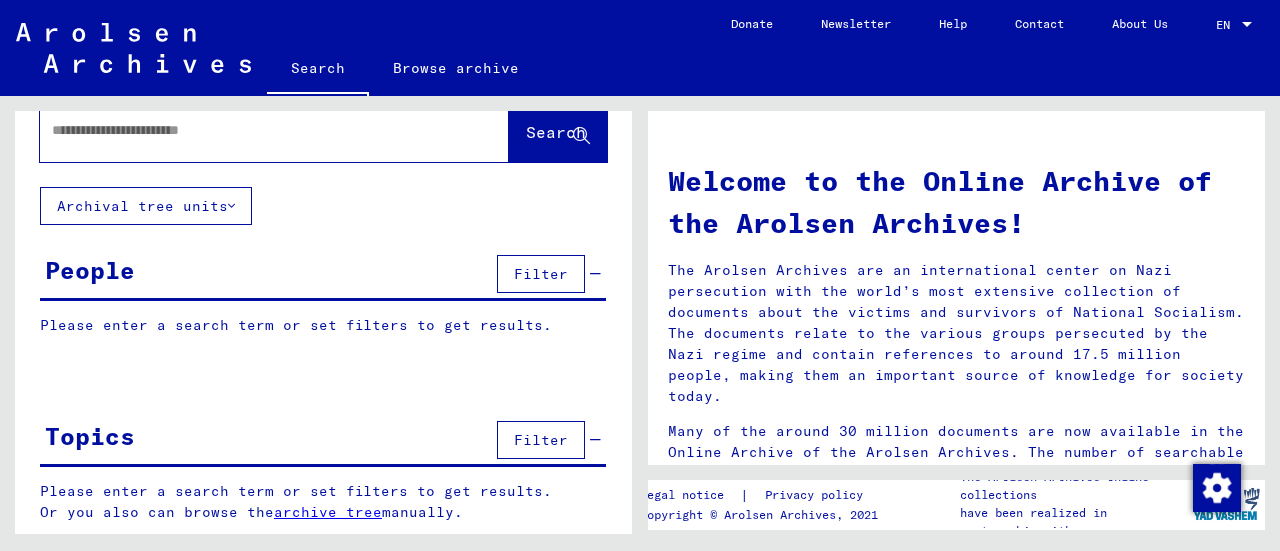 scroll, scrollTop: 0, scrollLeft: 0, axis: both 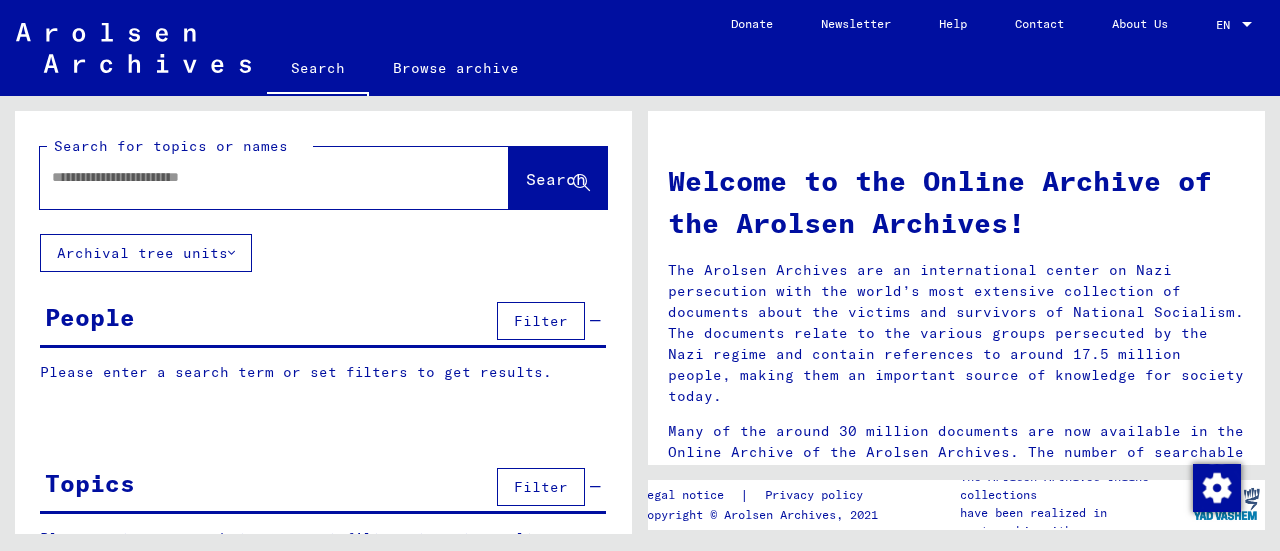 click at bounding box center (250, 177) 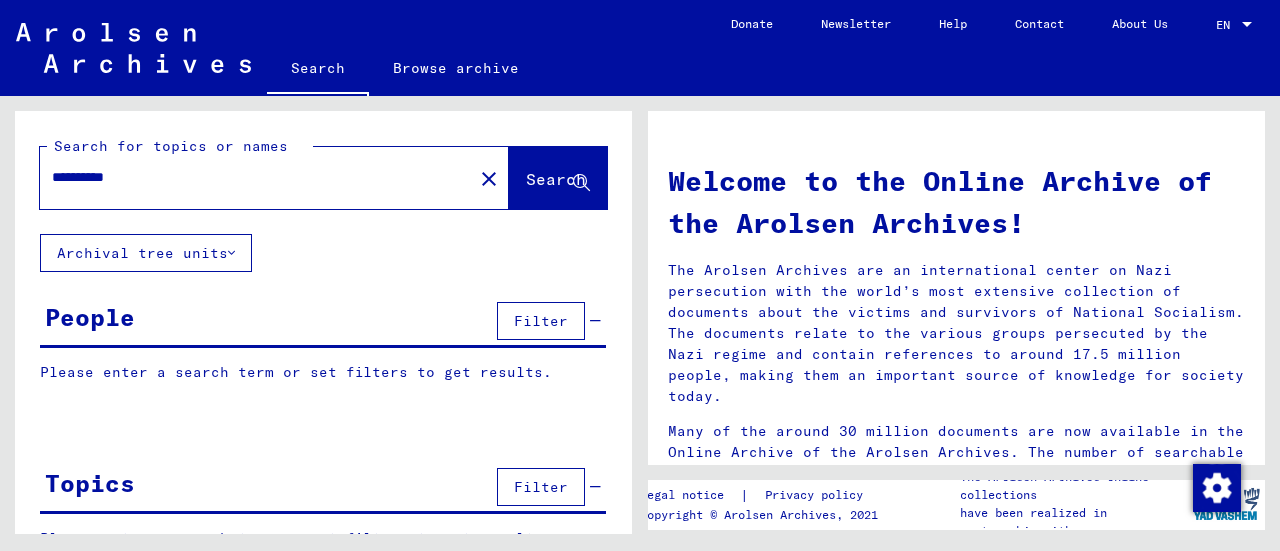 type on "**********" 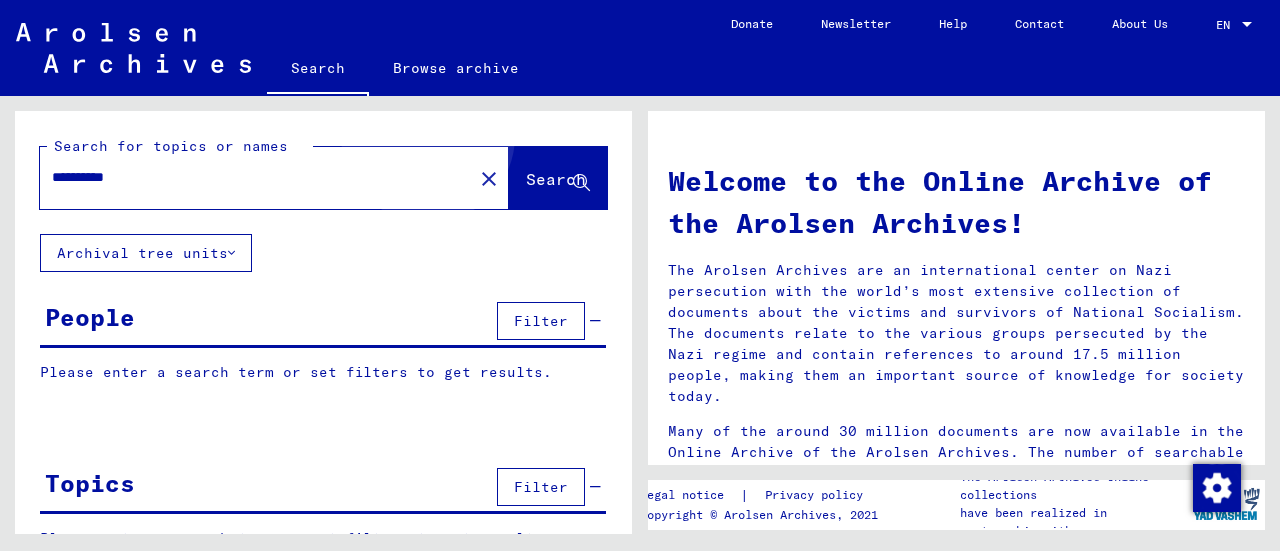click on "Search" 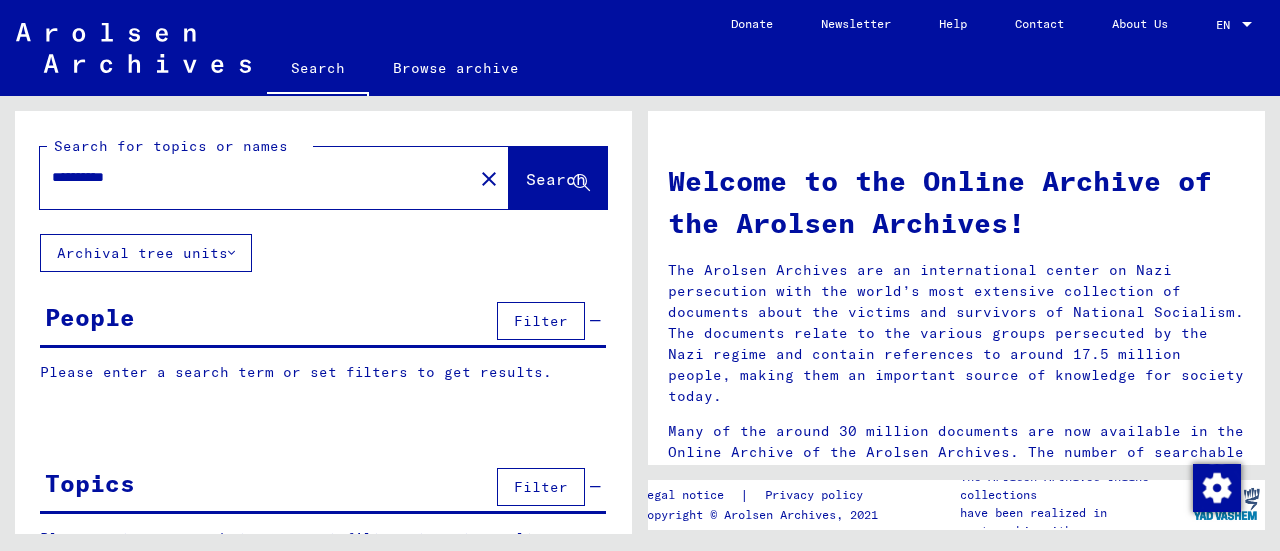 click on "Search" 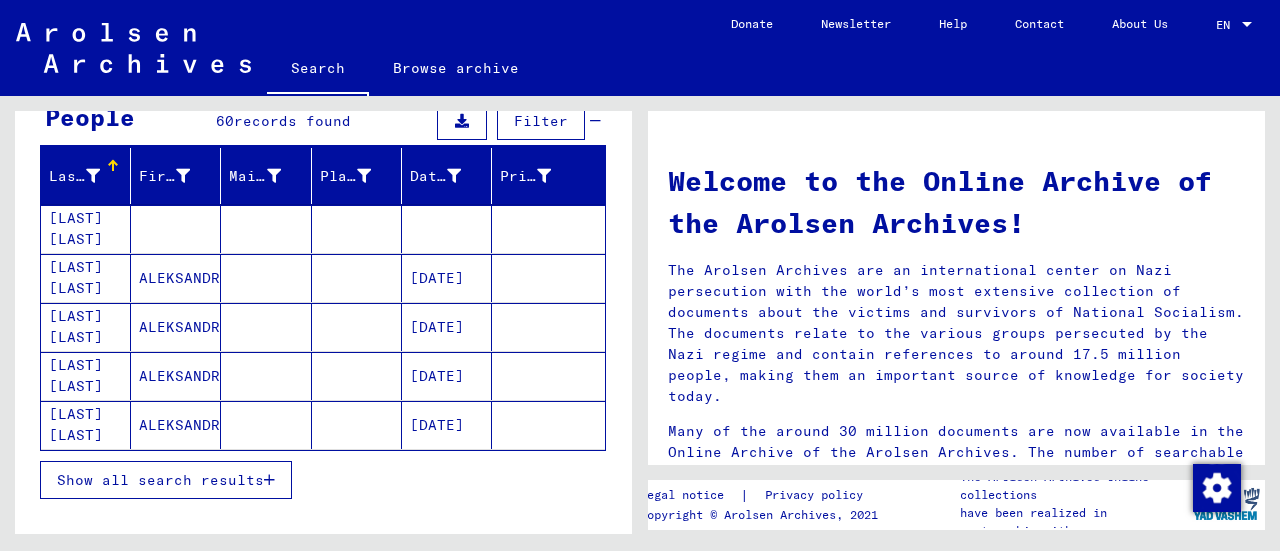 scroll, scrollTop: 300, scrollLeft: 0, axis: vertical 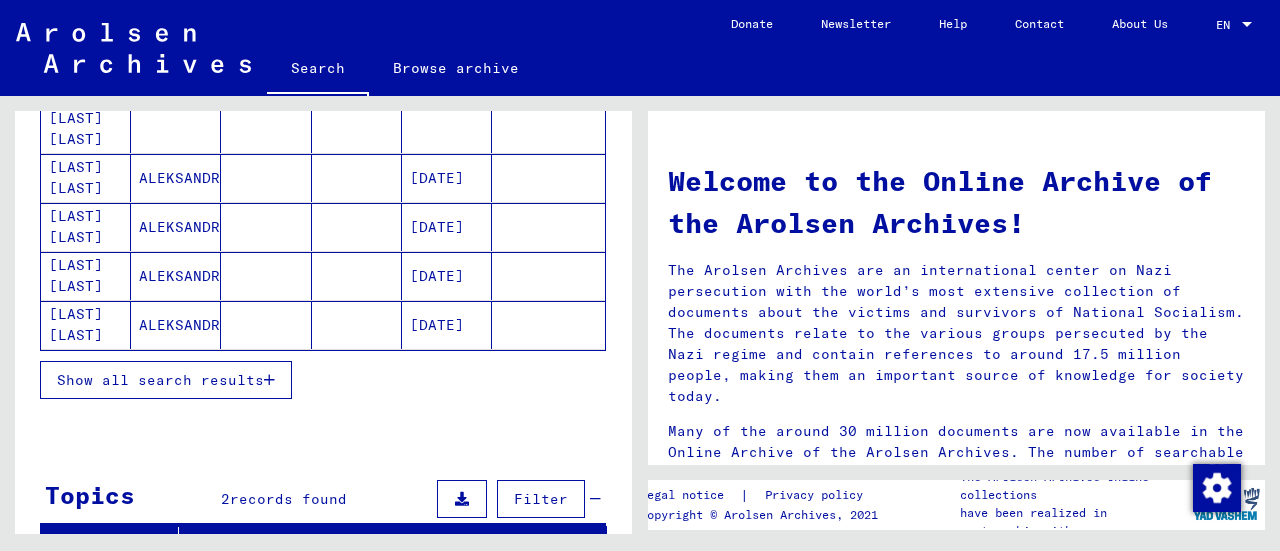 click on "Show all search results" at bounding box center [160, 380] 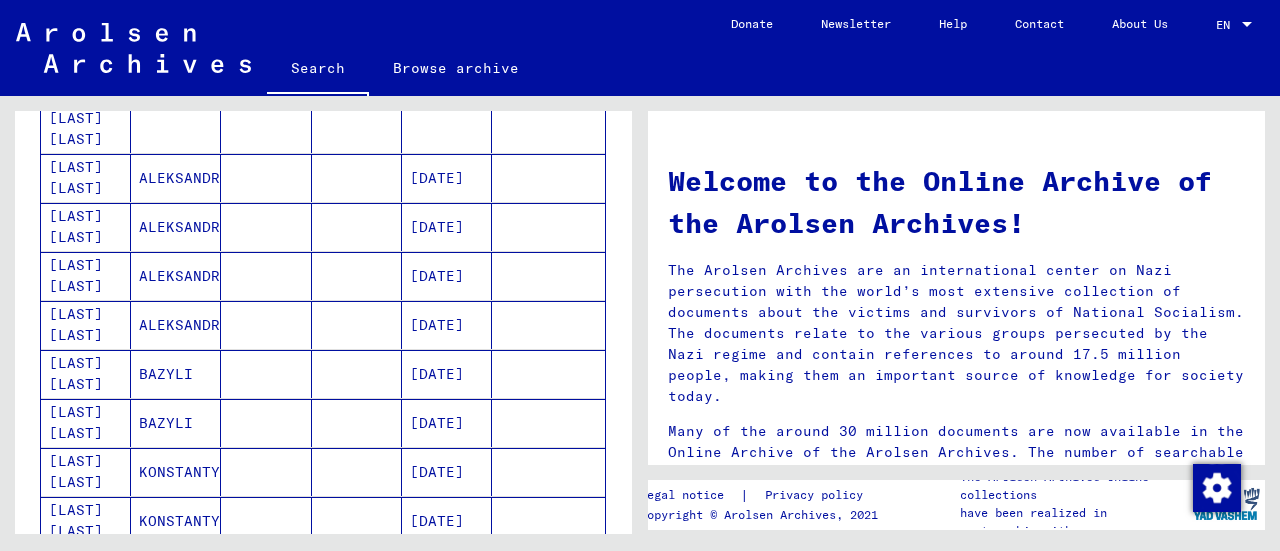 click on "[LAST] [LAST]" at bounding box center [86, 472] 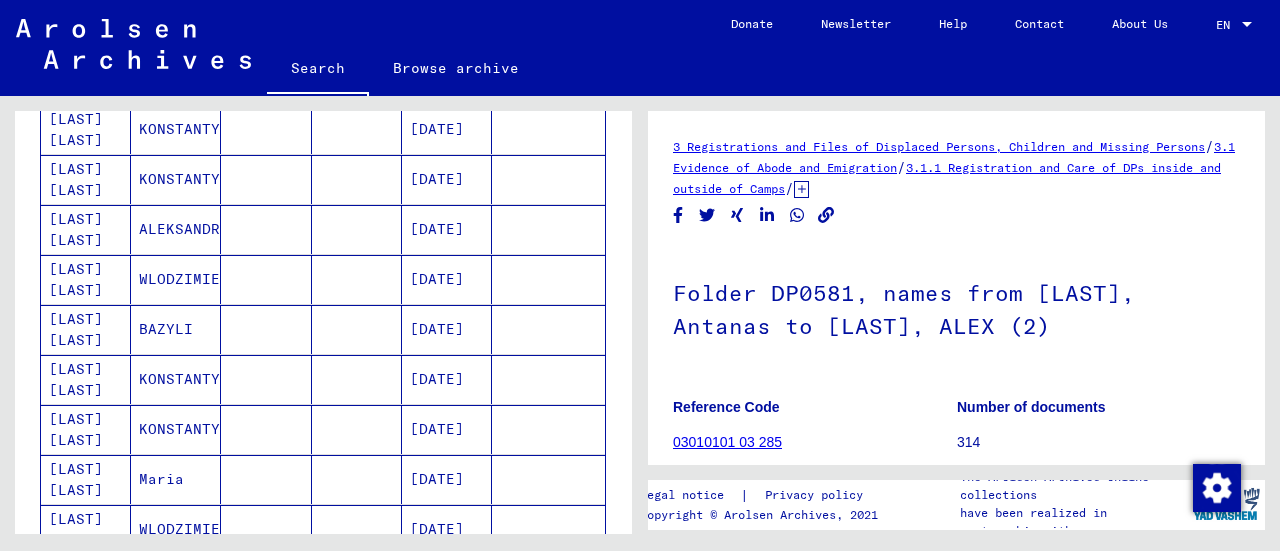 scroll, scrollTop: 800, scrollLeft: 0, axis: vertical 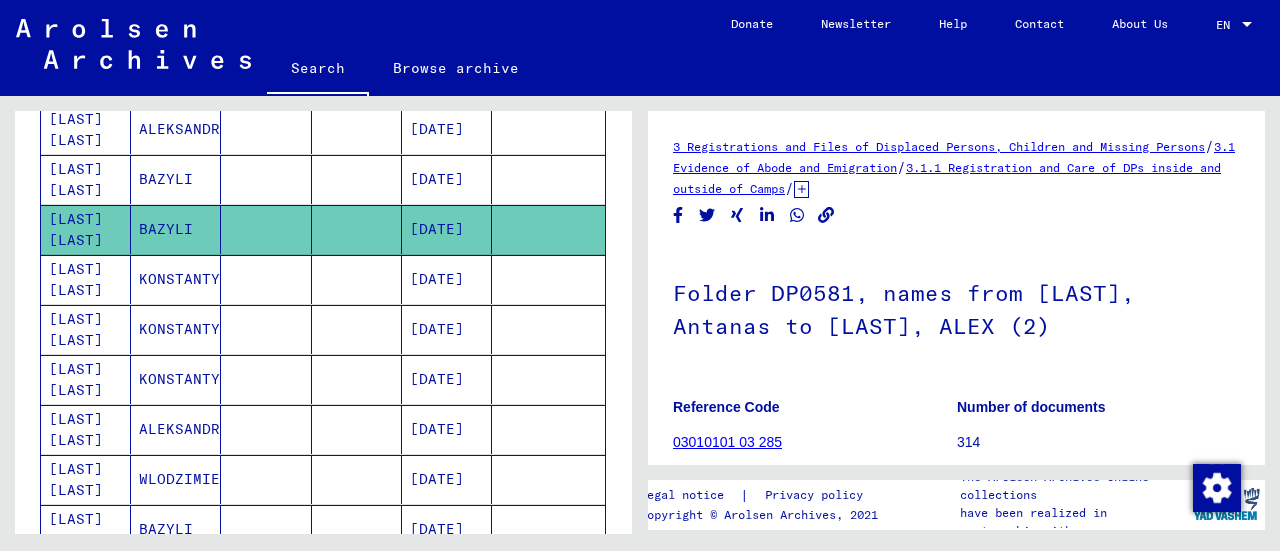 click on "WLODZIMIERZ" at bounding box center [176, 529] 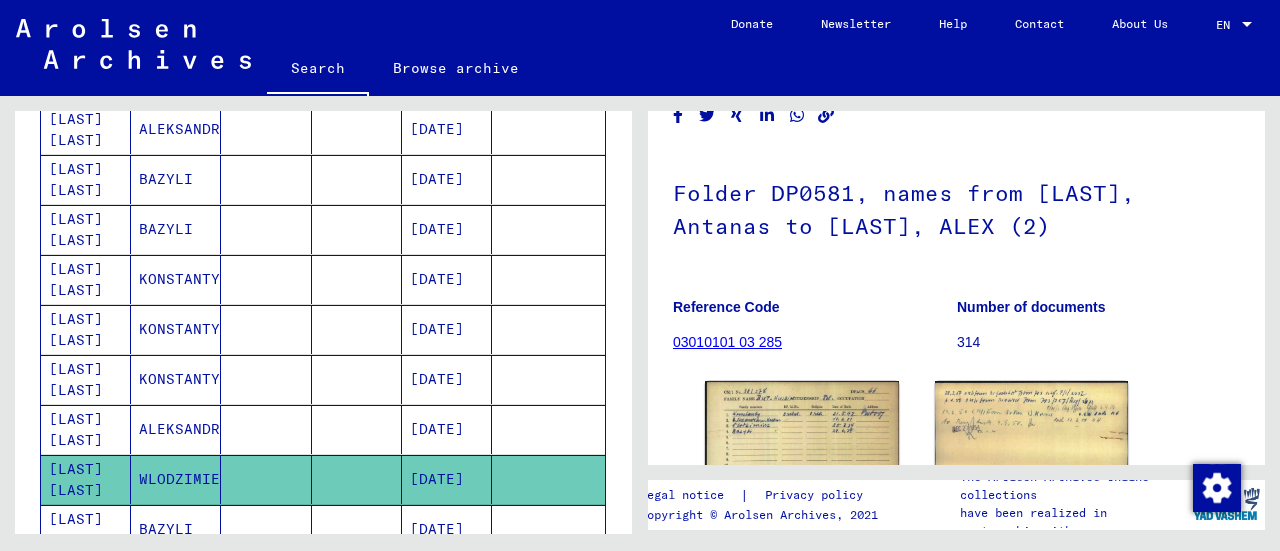 scroll, scrollTop: 200, scrollLeft: 0, axis: vertical 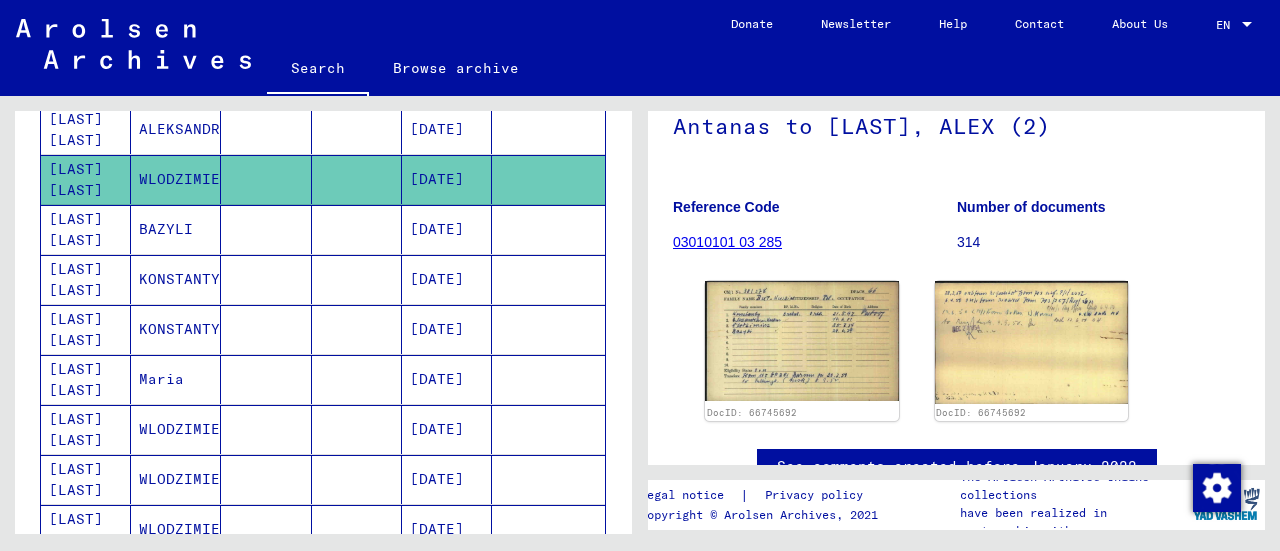 click on "WLODZIMIERZ" at bounding box center (176, 479) 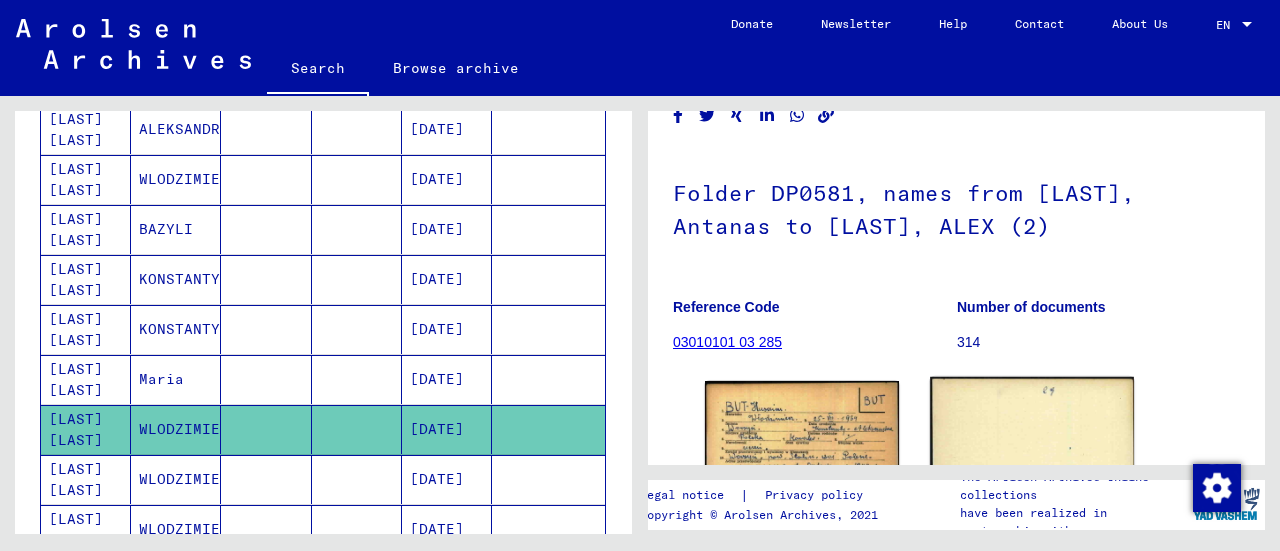 scroll, scrollTop: 200, scrollLeft: 0, axis: vertical 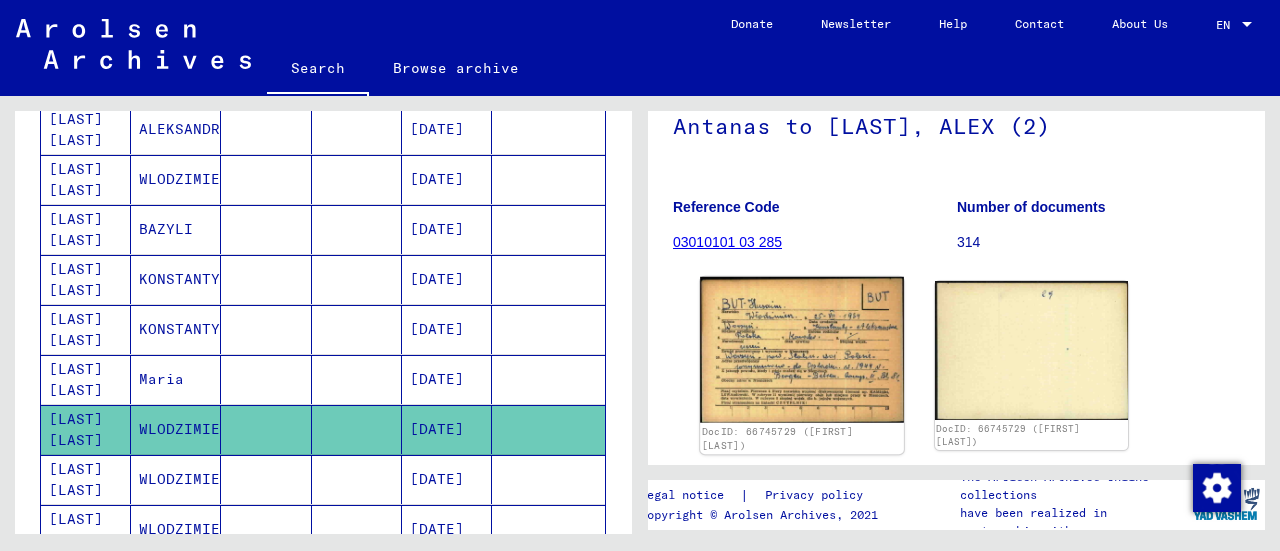 click 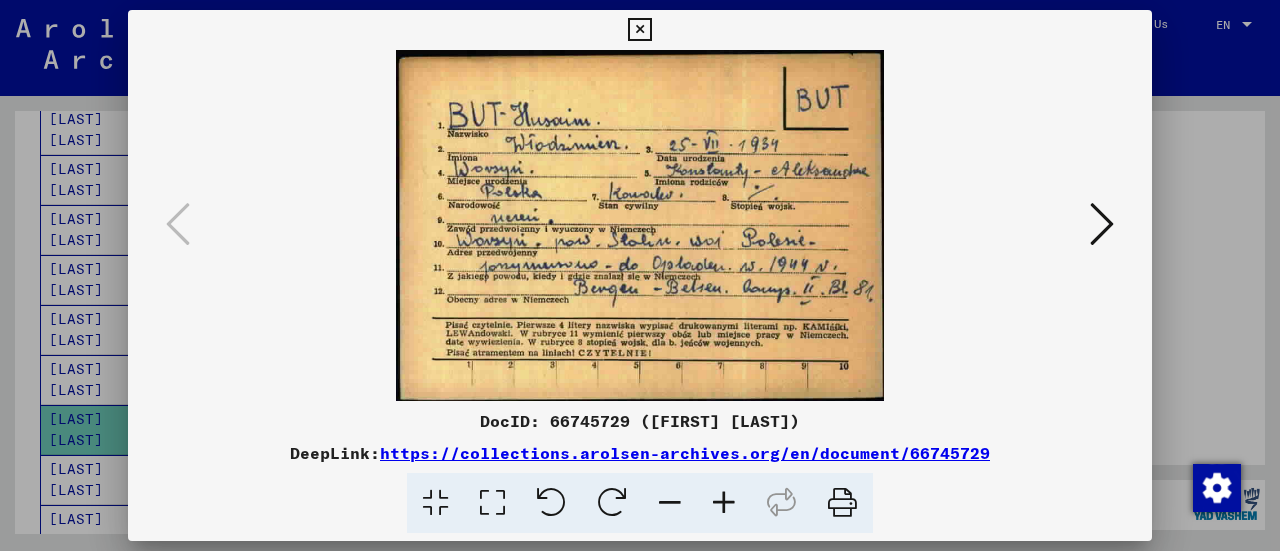 click at bounding box center [1102, 224] 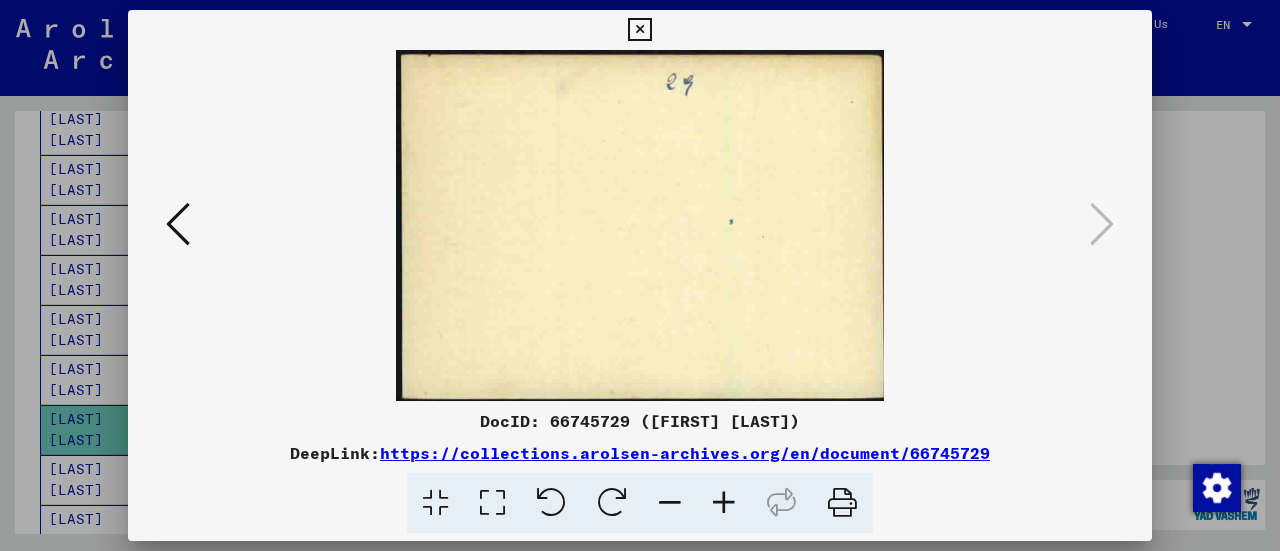 click at bounding box center [178, 224] 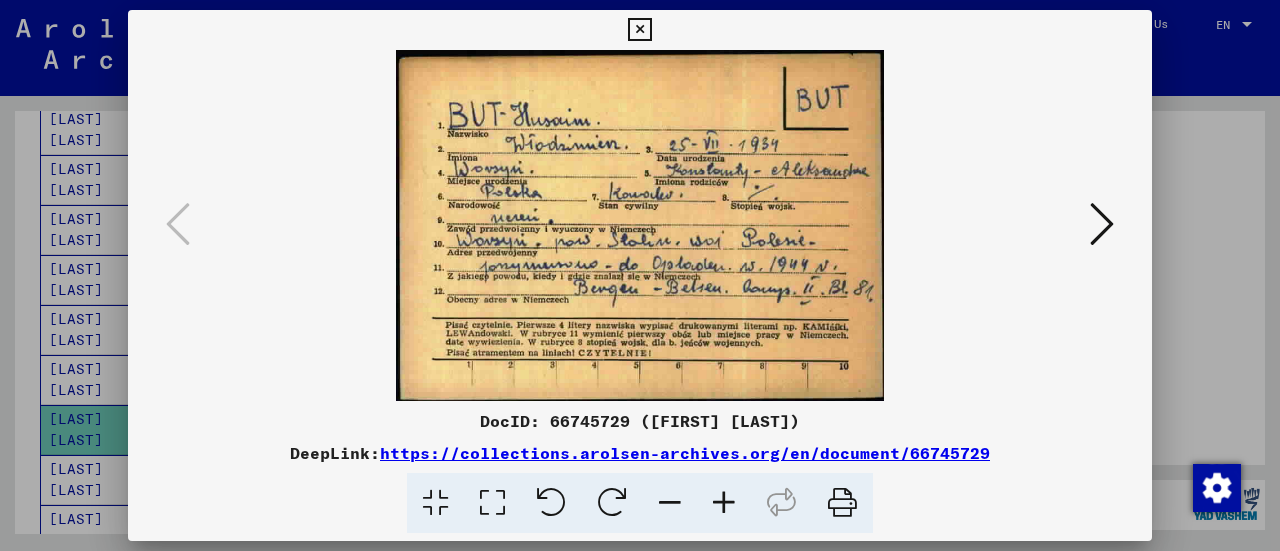 click at bounding box center (639, 30) 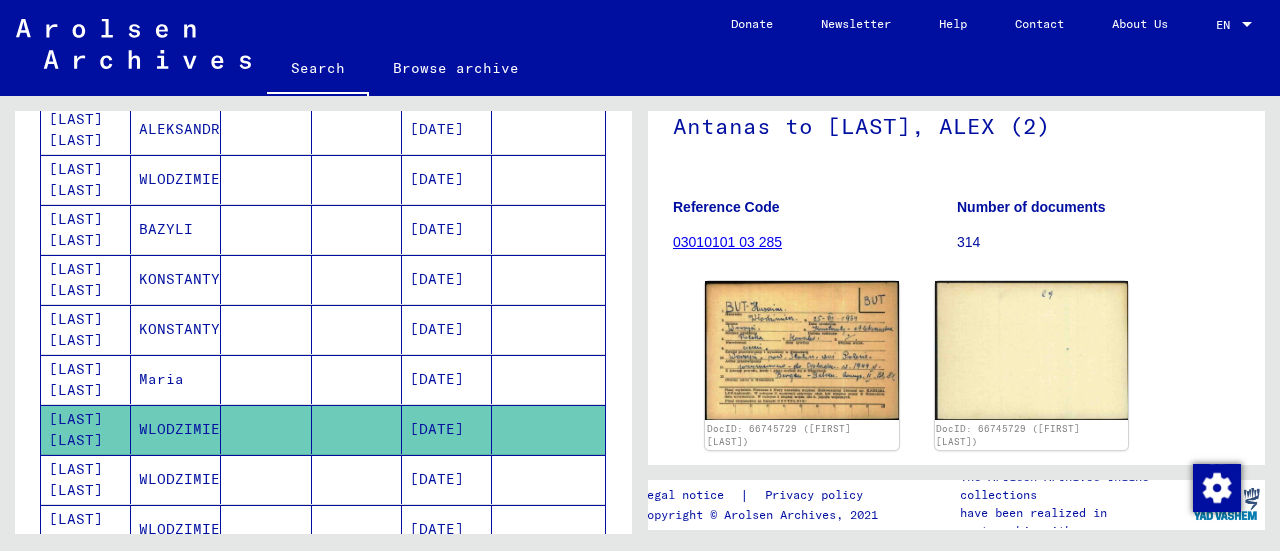 scroll, scrollTop: 900, scrollLeft: 0, axis: vertical 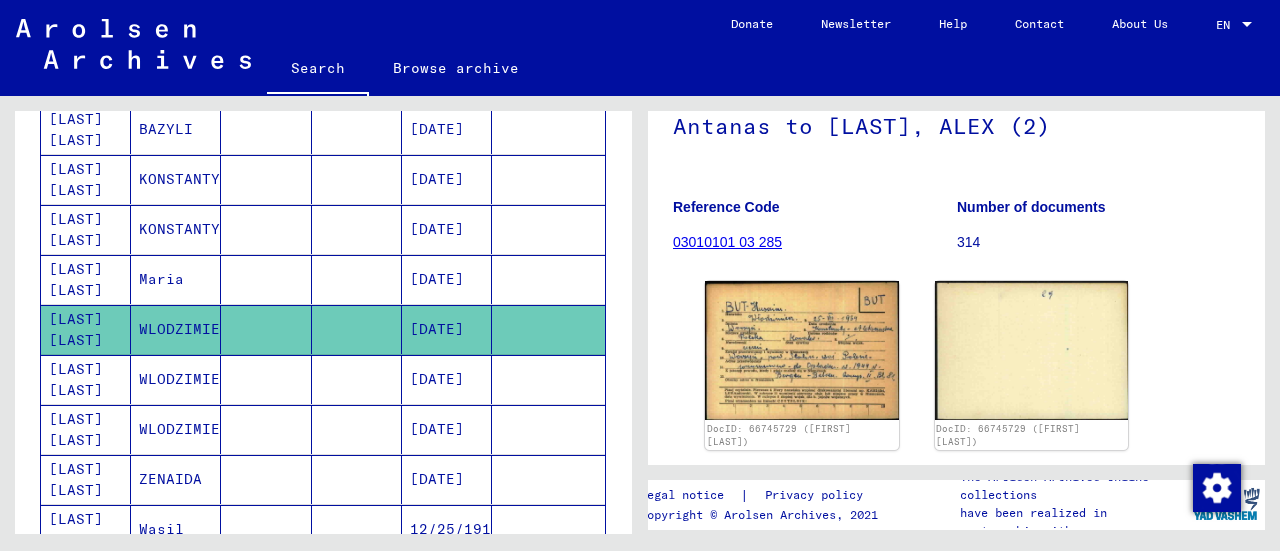 click on "WLODZIMIERZ" at bounding box center [176, 429] 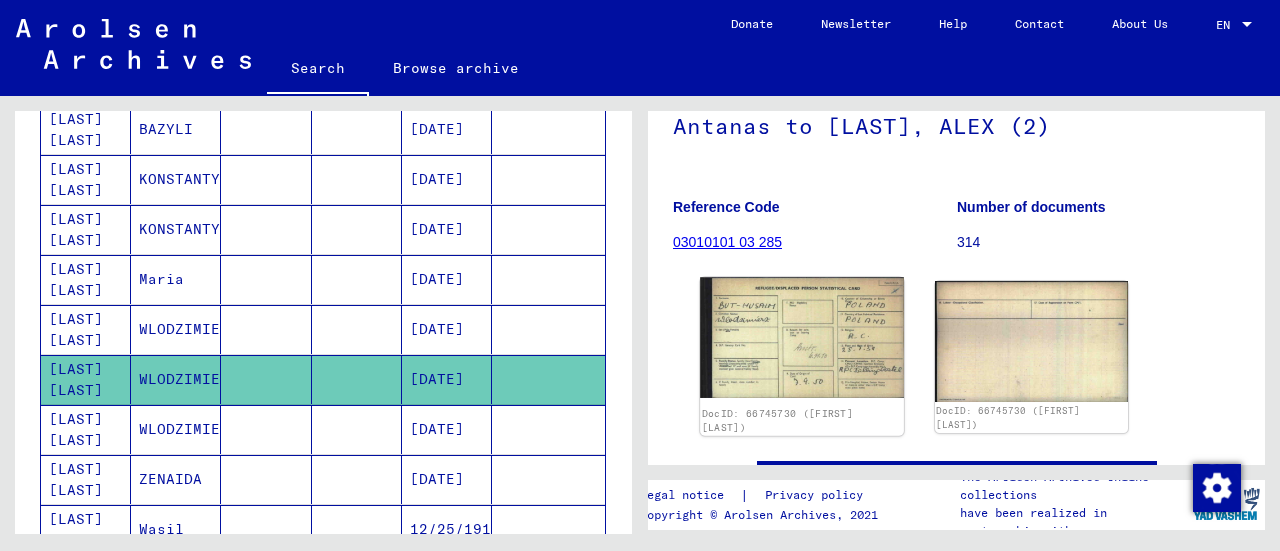 scroll, scrollTop: 300, scrollLeft: 0, axis: vertical 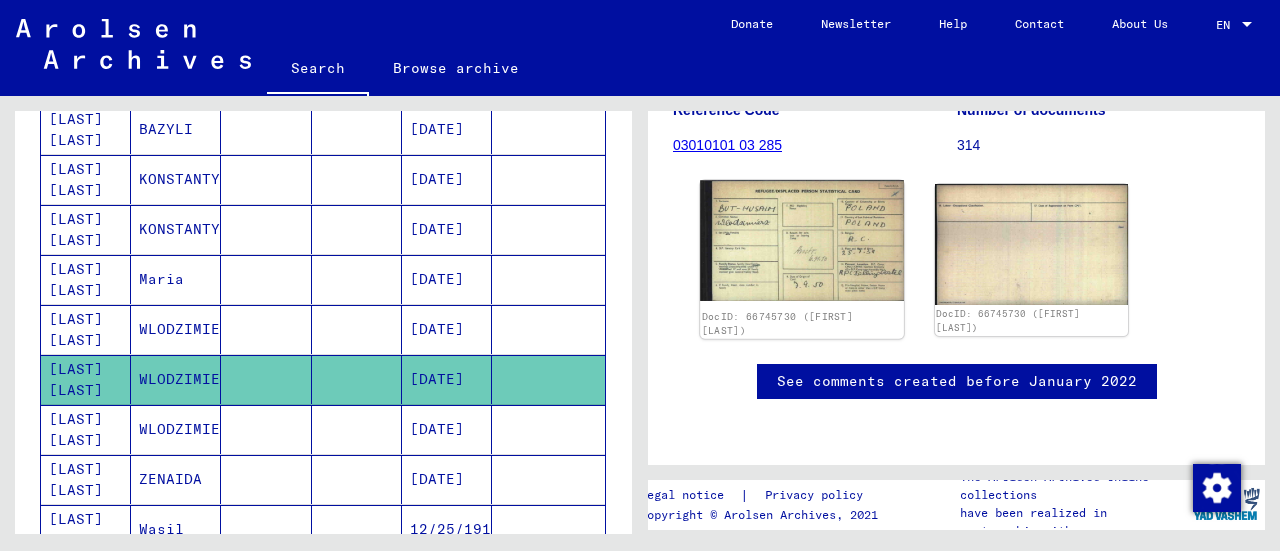 click 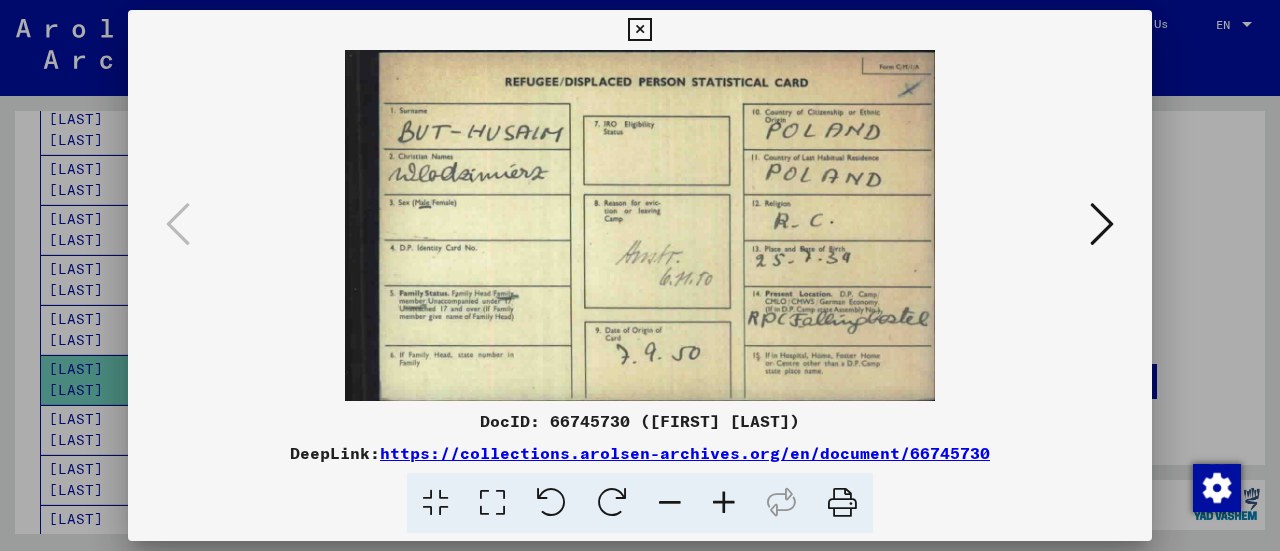 click at bounding box center (1102, 224) 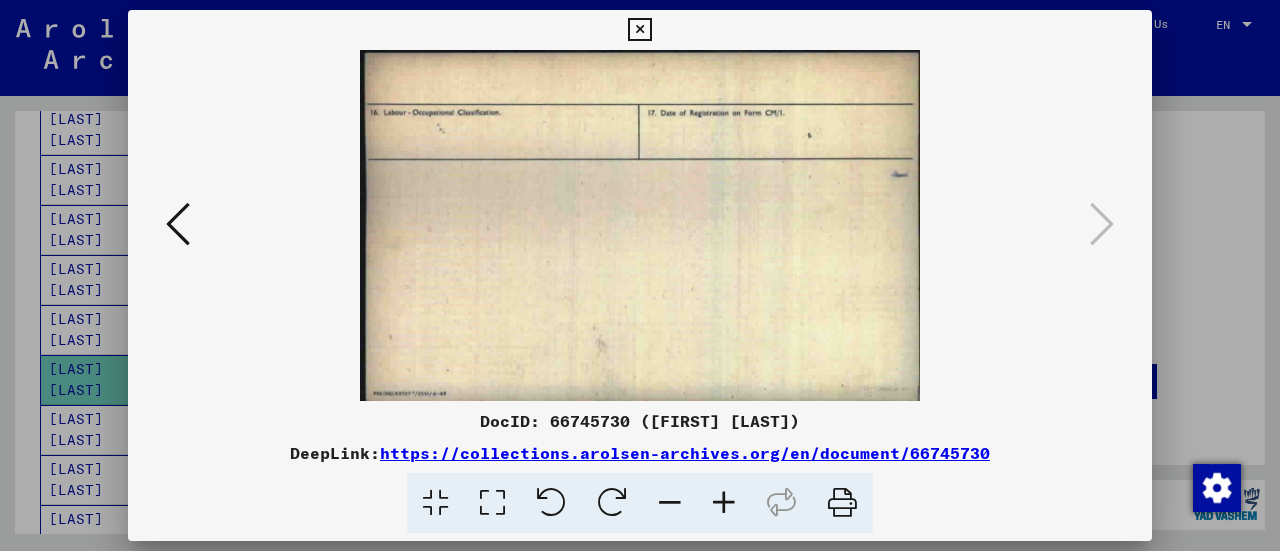 click at bounding box center (178, 225) 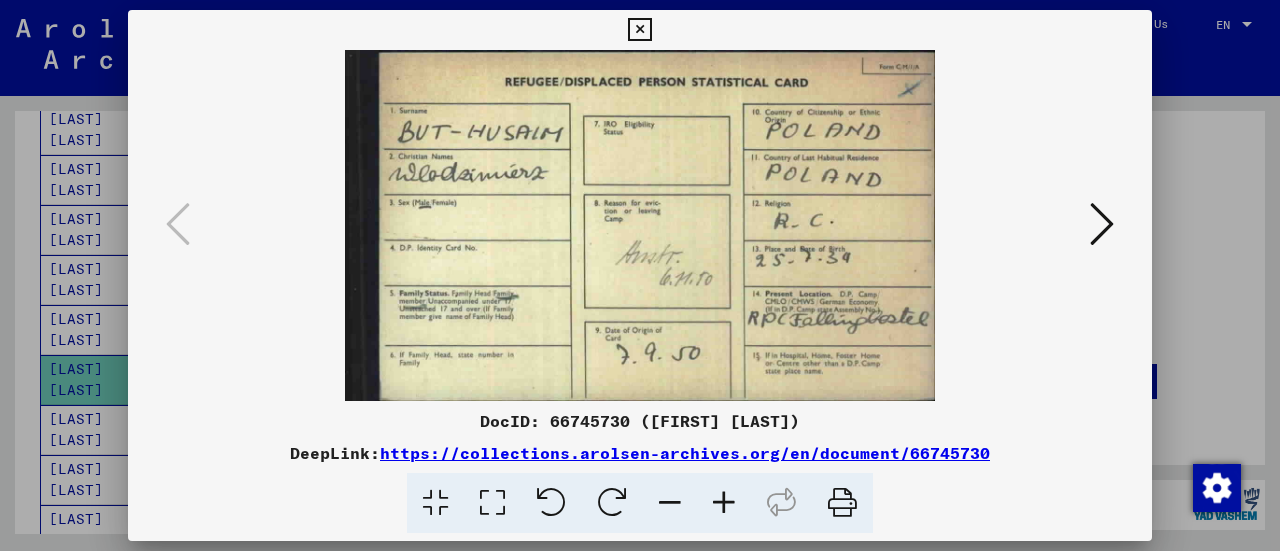 click at bounding box center [639, 30] 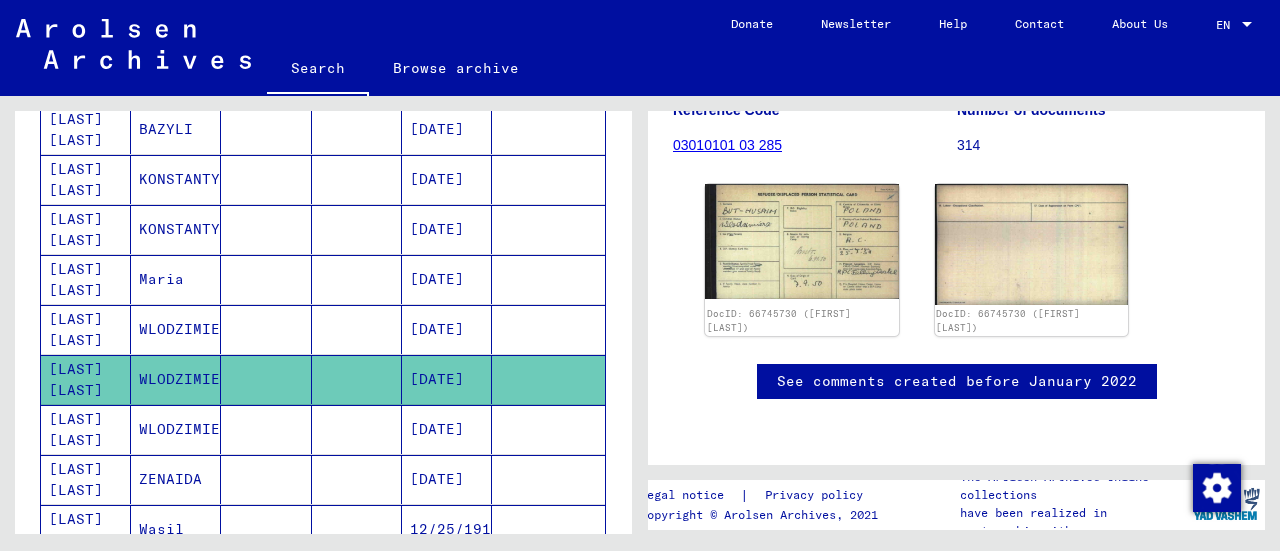 click on "WLODZIMIERZ" at bounding box center (176, 479) 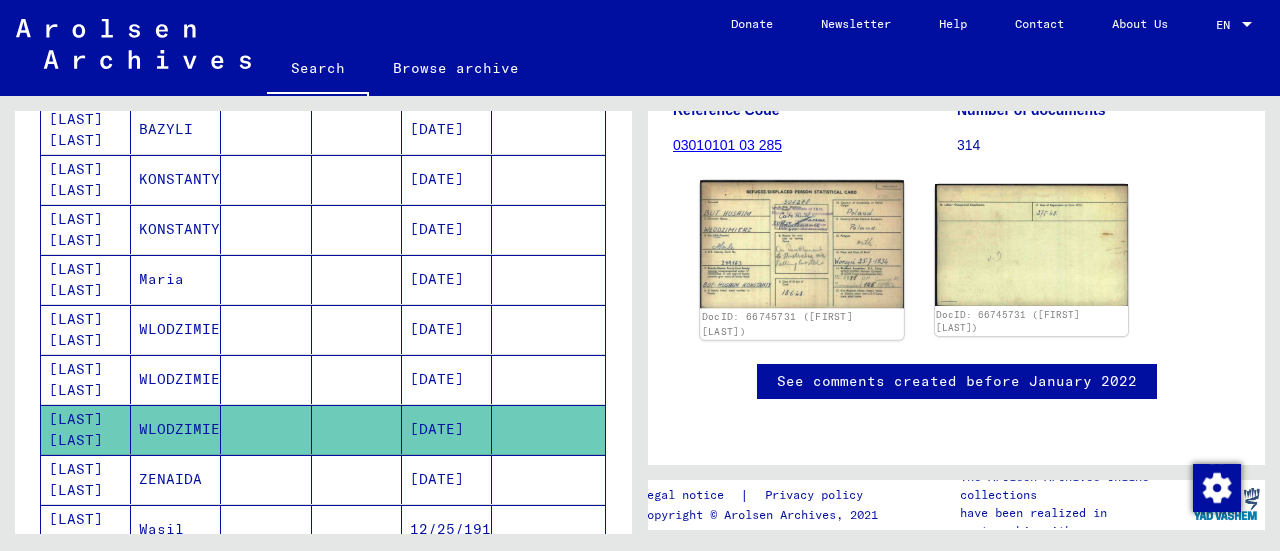 scroll, scrollTop: 300, scrollLeft: 0, axis: vertical 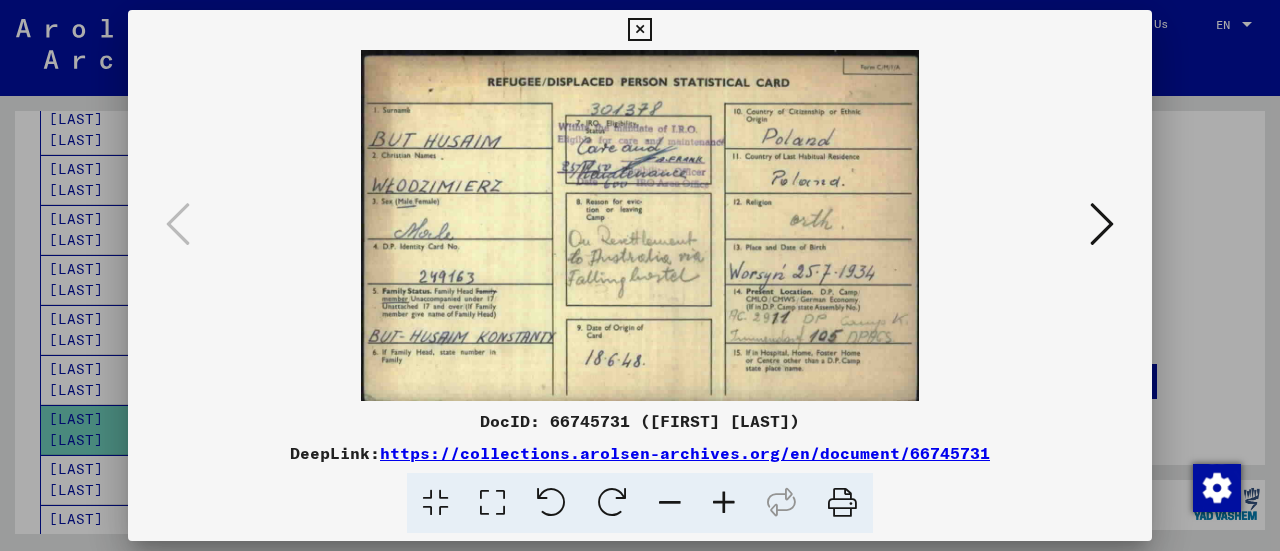 click at bounding box center [1102, 224] 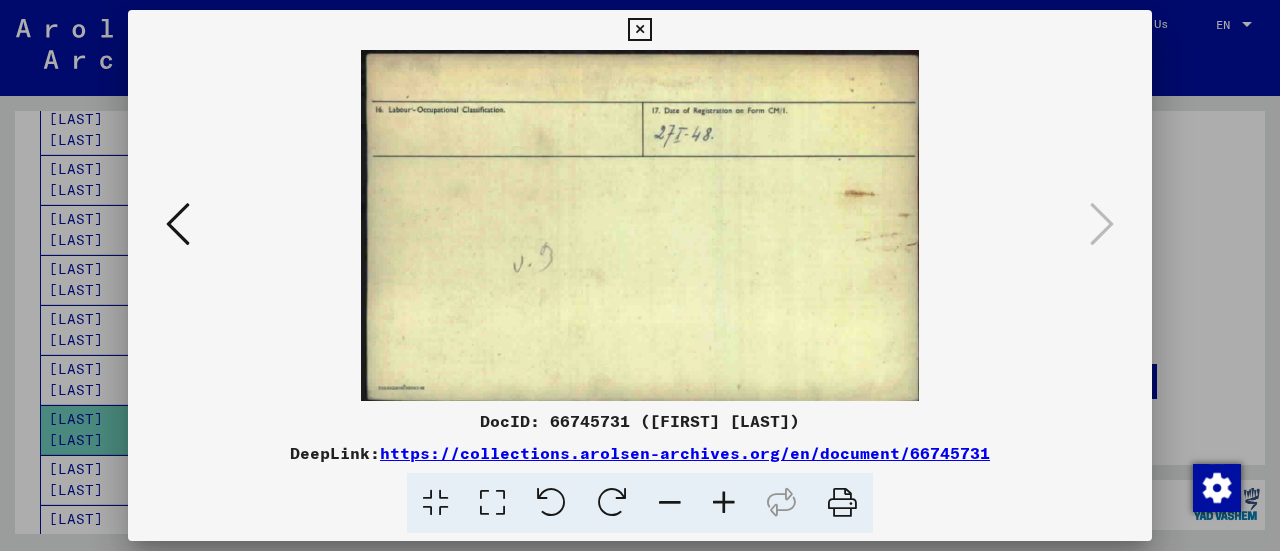 click at bounding box center (639, 30) 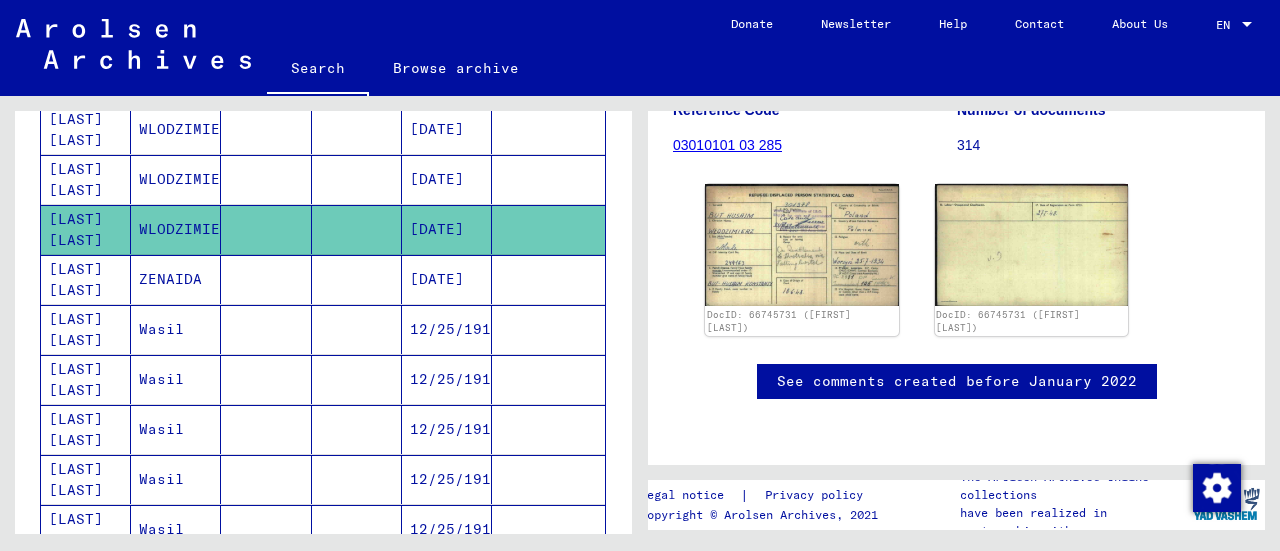 scroll, scrollTop: 1200, scrollLeft: 0, axis: vertical 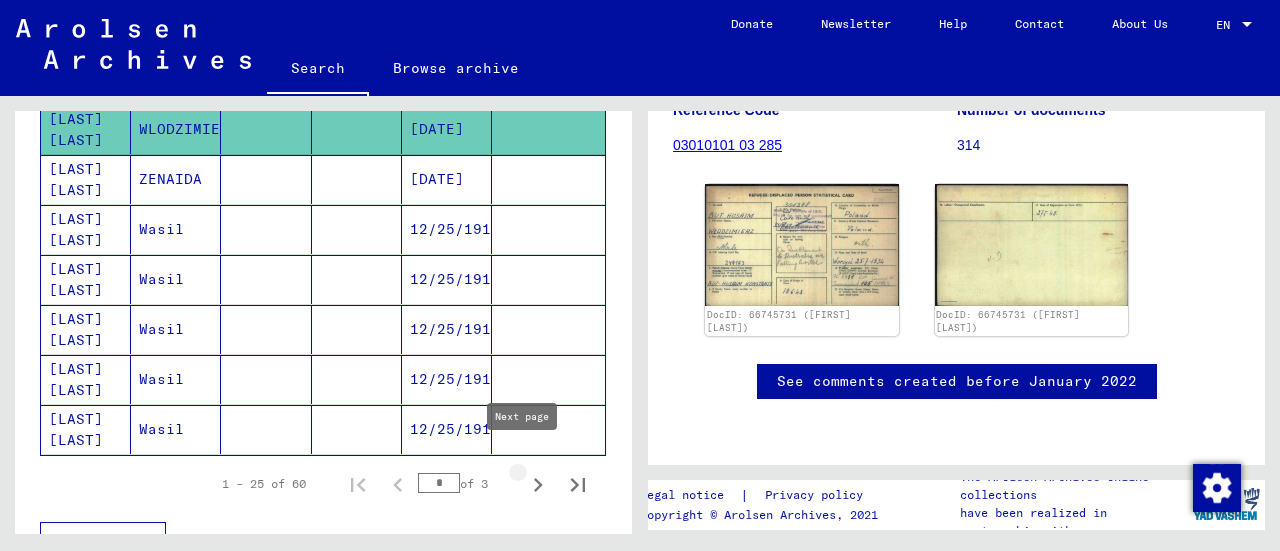 click 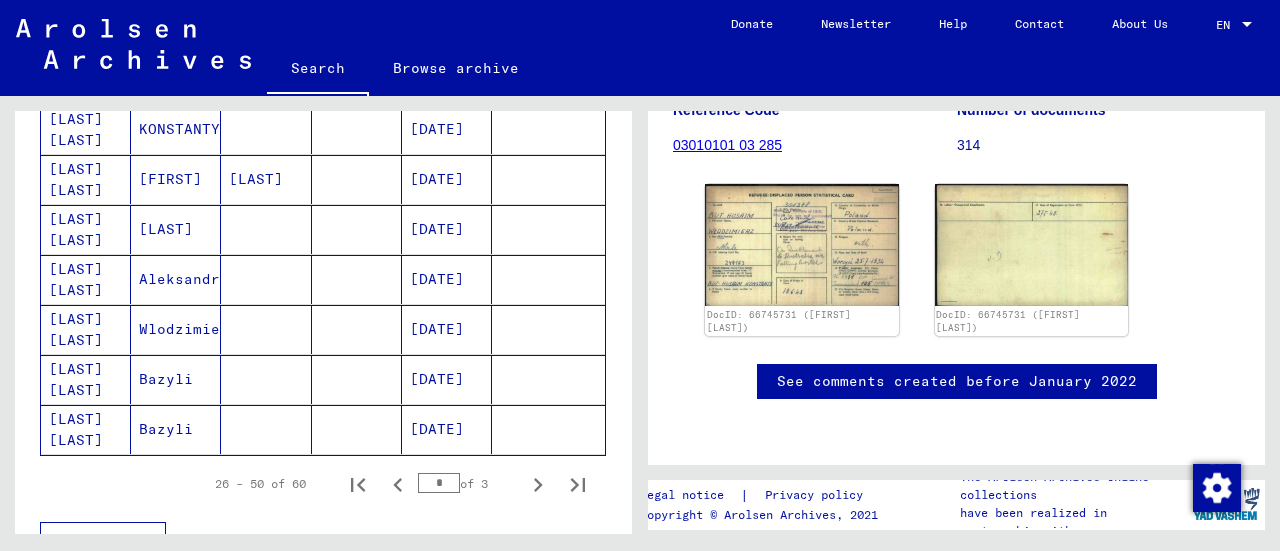 scroll, scrollTop: 1300, scrollLeft: 0, axis: vertical 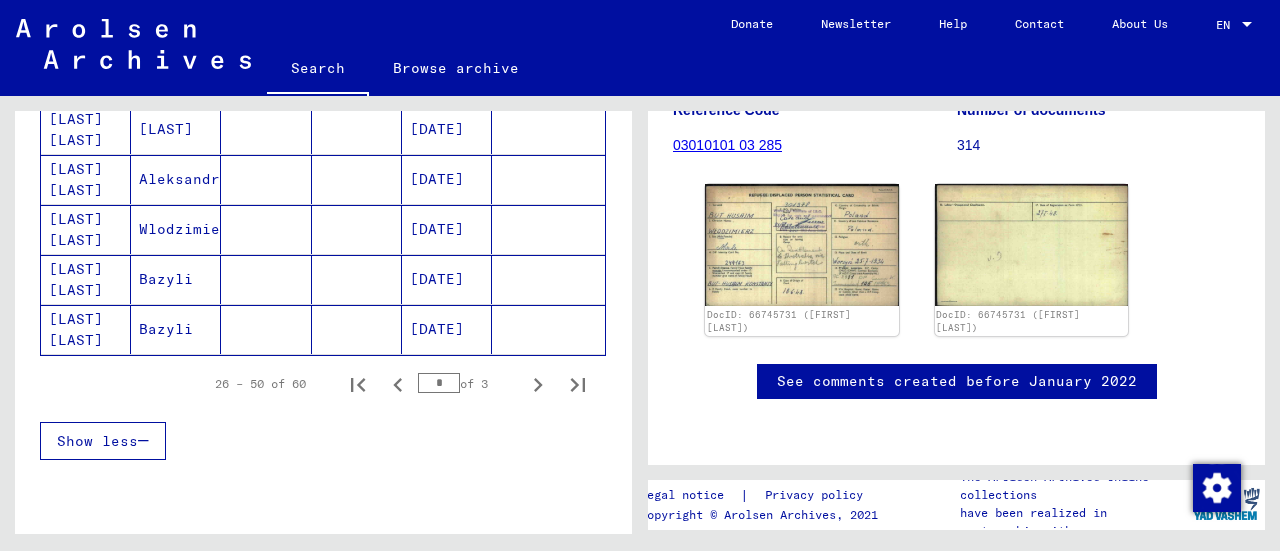 click on "Wlodzimierz" at bounding box center (176, 279) 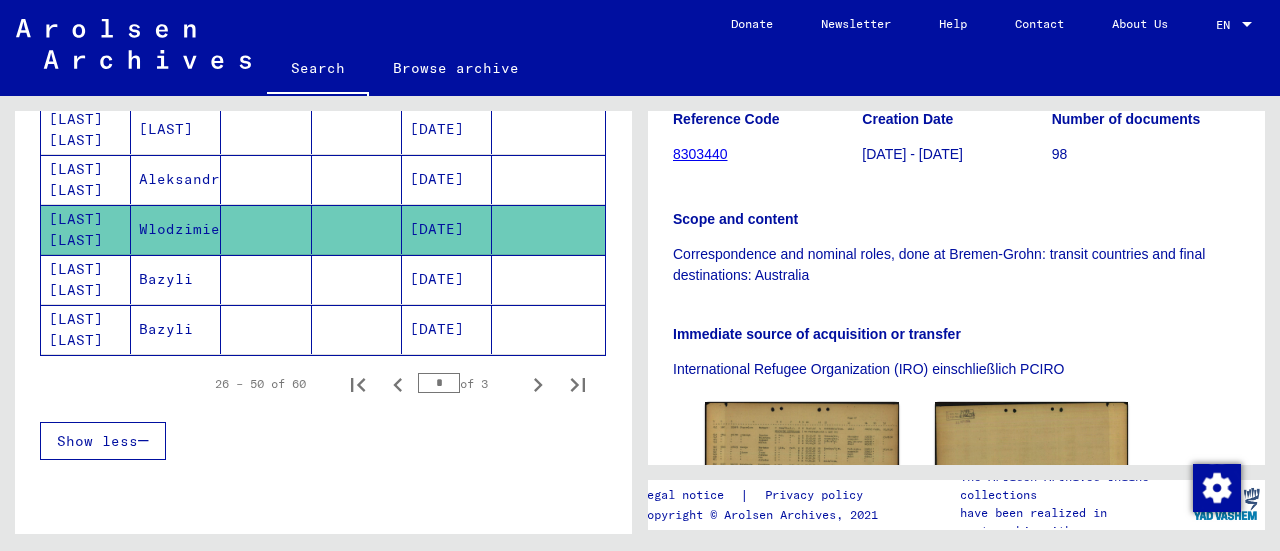 scroll, scrollTop: 500, scrollLeft: 0, axis: vertical 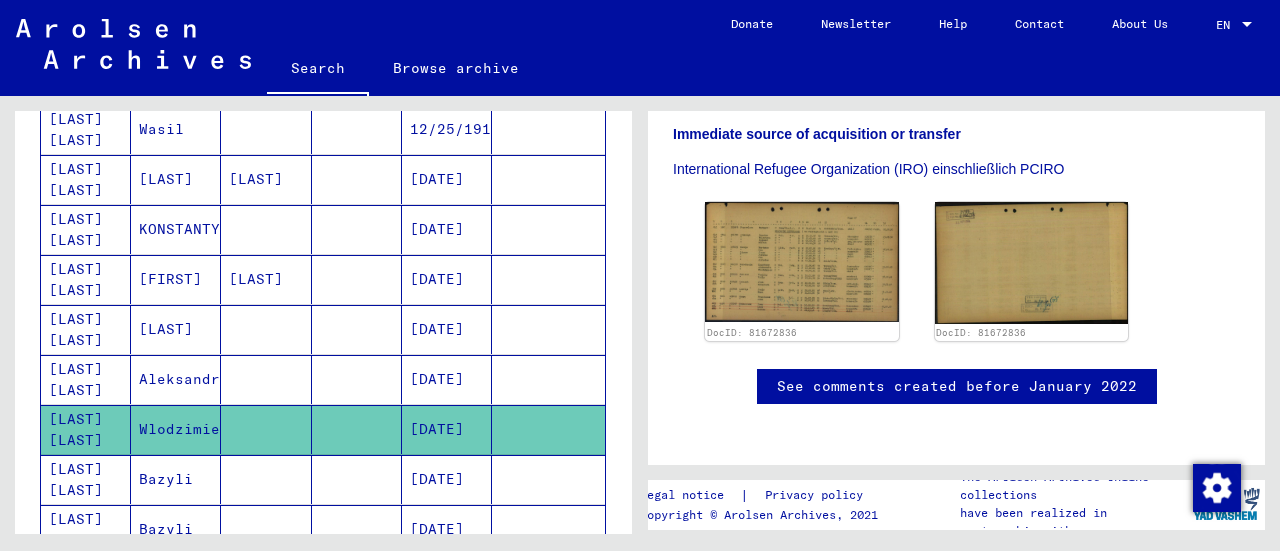 click on "[FIRST]" at bounding box center (176, 329) 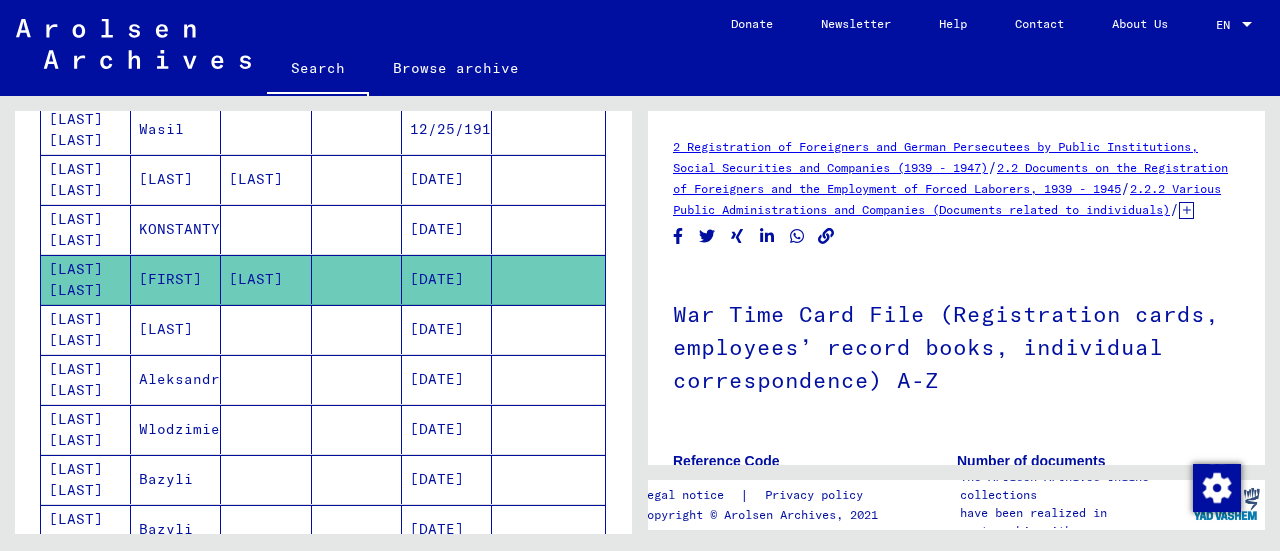 scroll, scrollTop: 100, scrollLeft: 0, axis: vertical 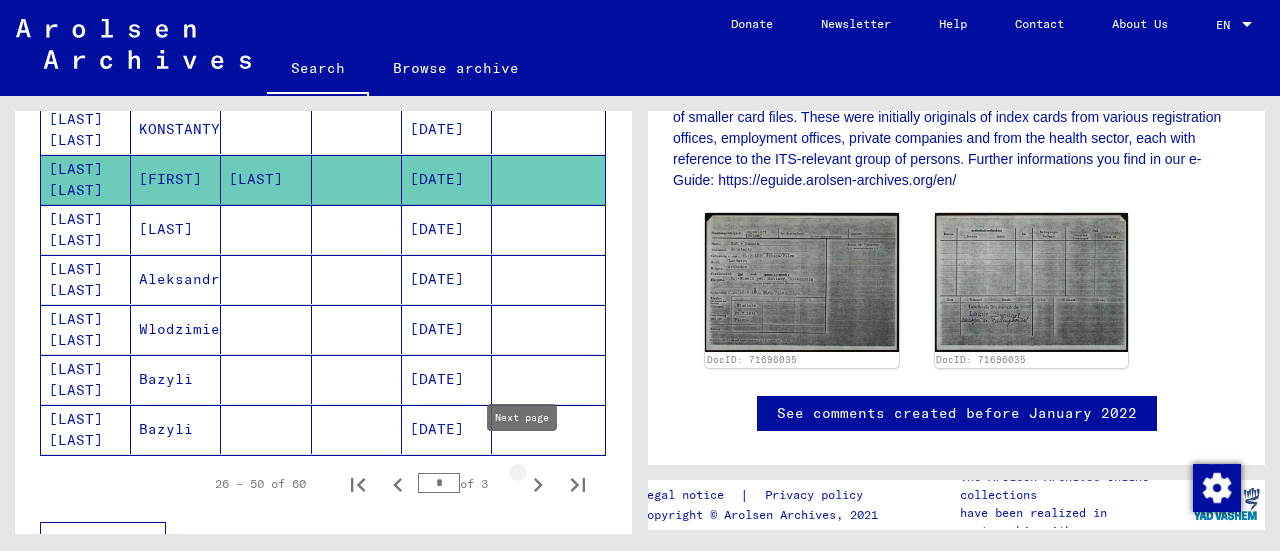 click 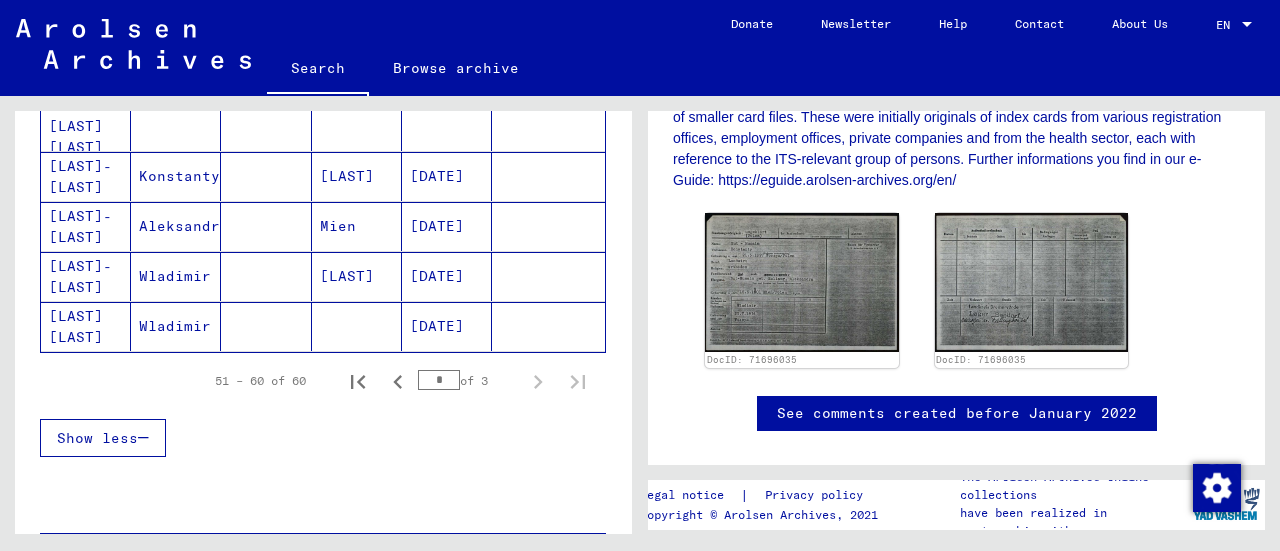 scroll, scrollTop: 453, scrollLeft: 0, axis: vertical 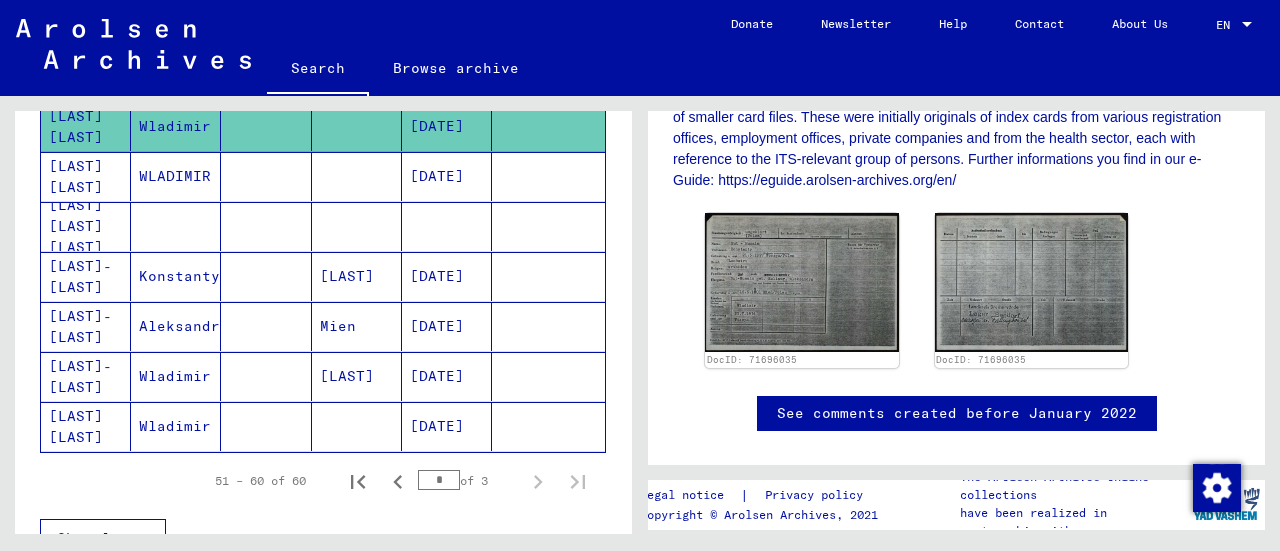 click on "WLADIMIR" at bounding box center [176, 226] 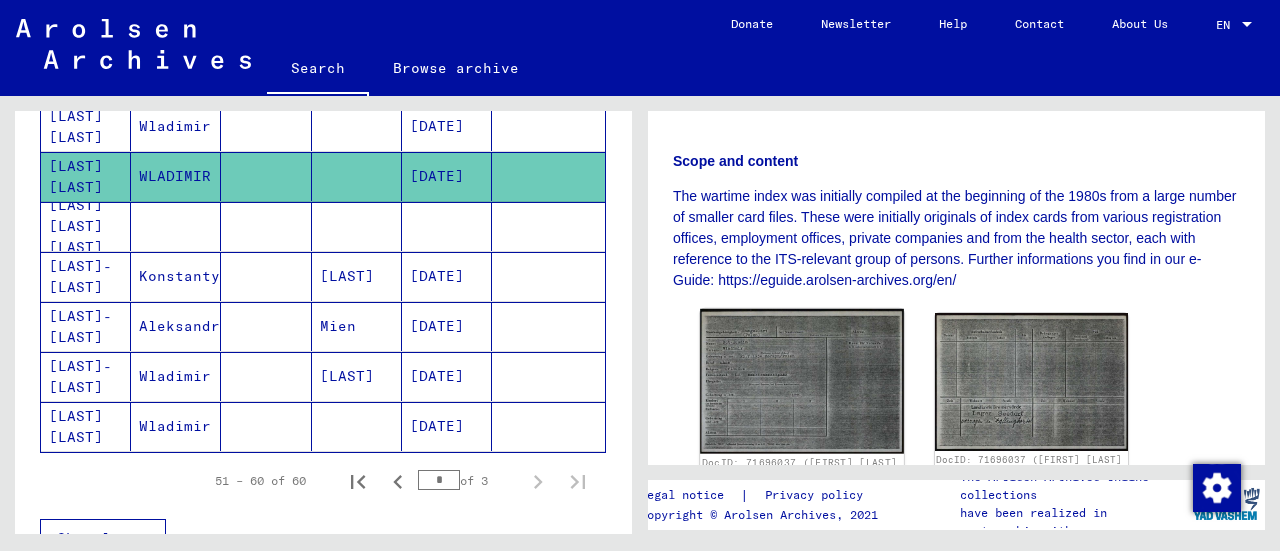 scroll, scrollTop: 500, scrollLeft: 0, axis: vertical 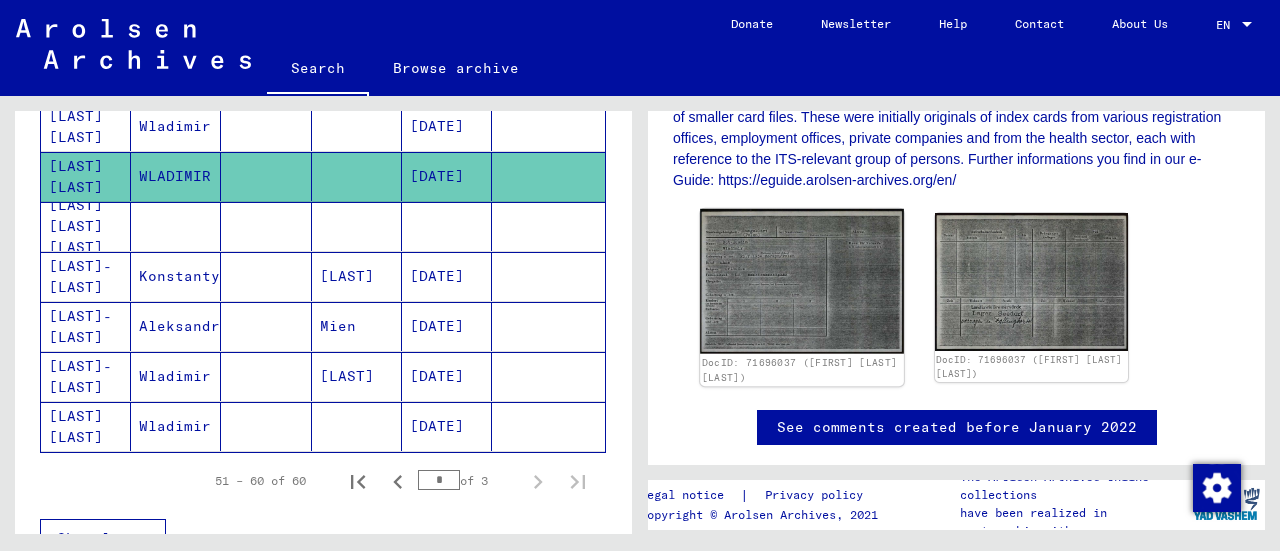 click 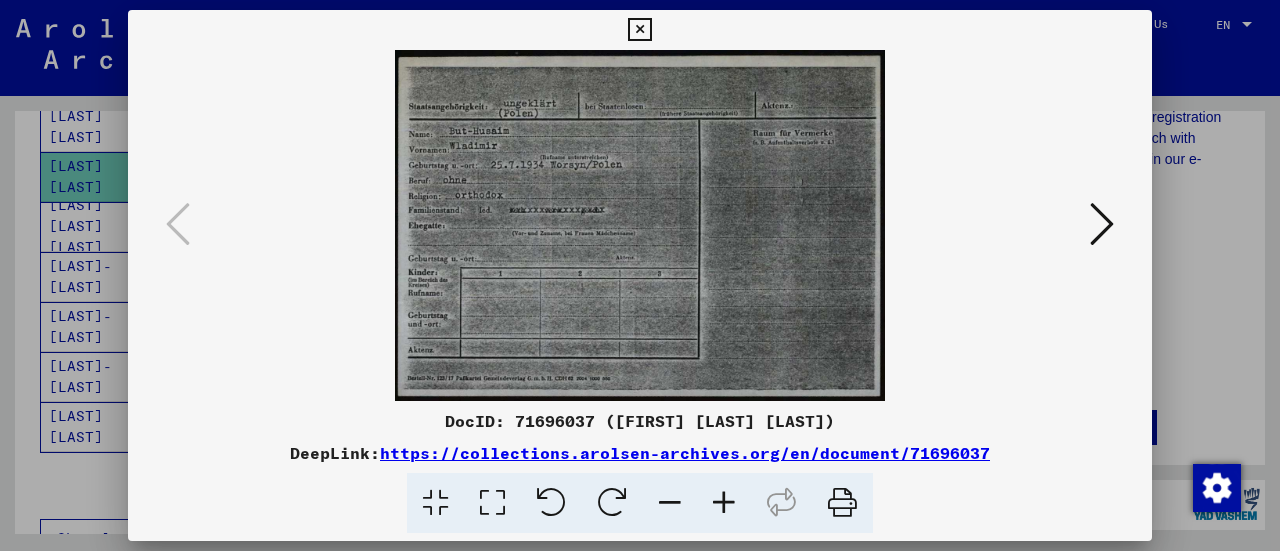 click at bounding box center [1102, 224] 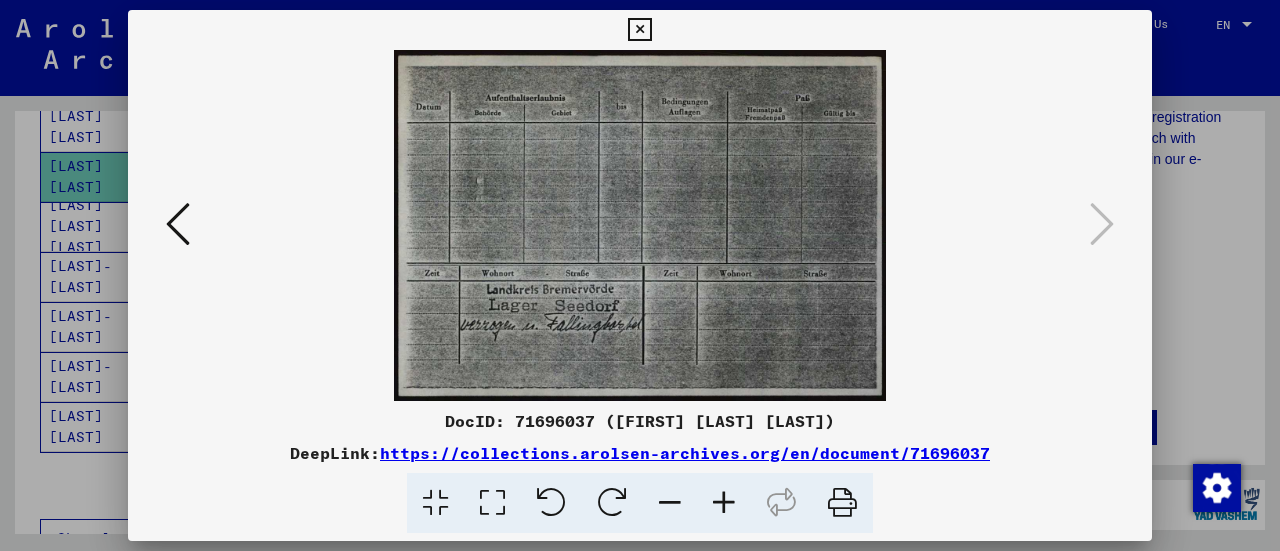 click at bounding box center (639, 30) 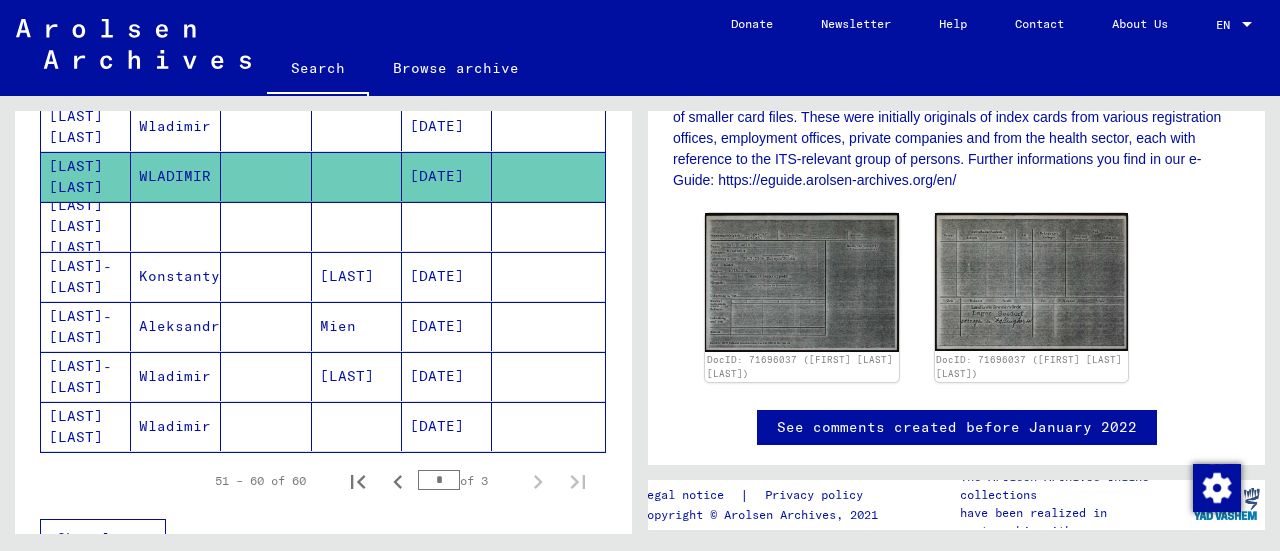 click on "Wladimir" at bounding box center [176, 426] 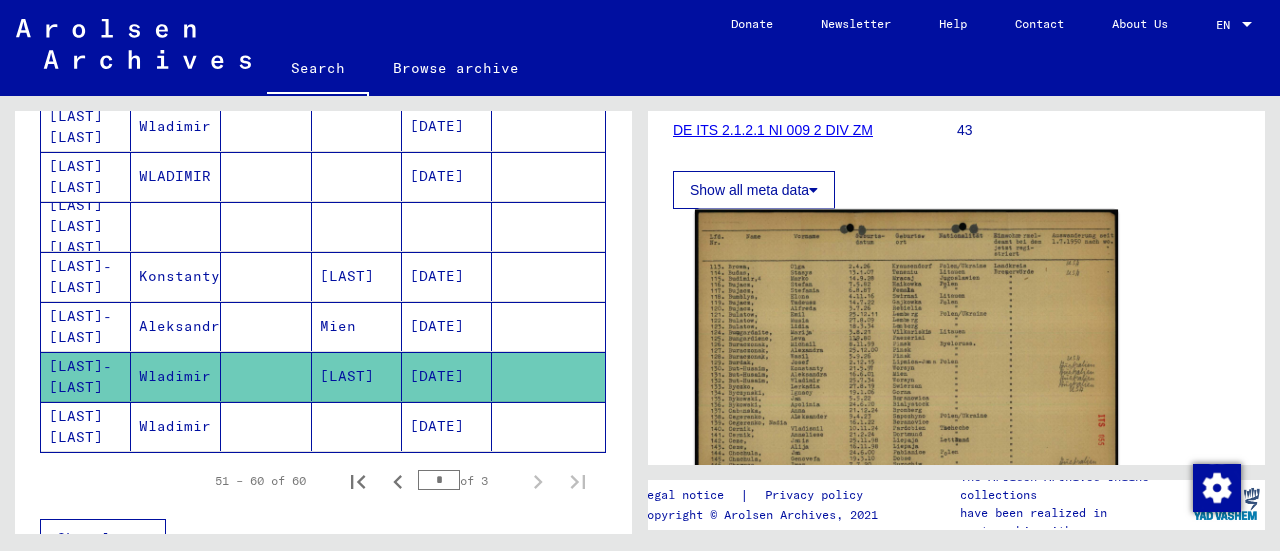 scroll, scrollTop: 400, scrollLeft: 0, axis: vertical 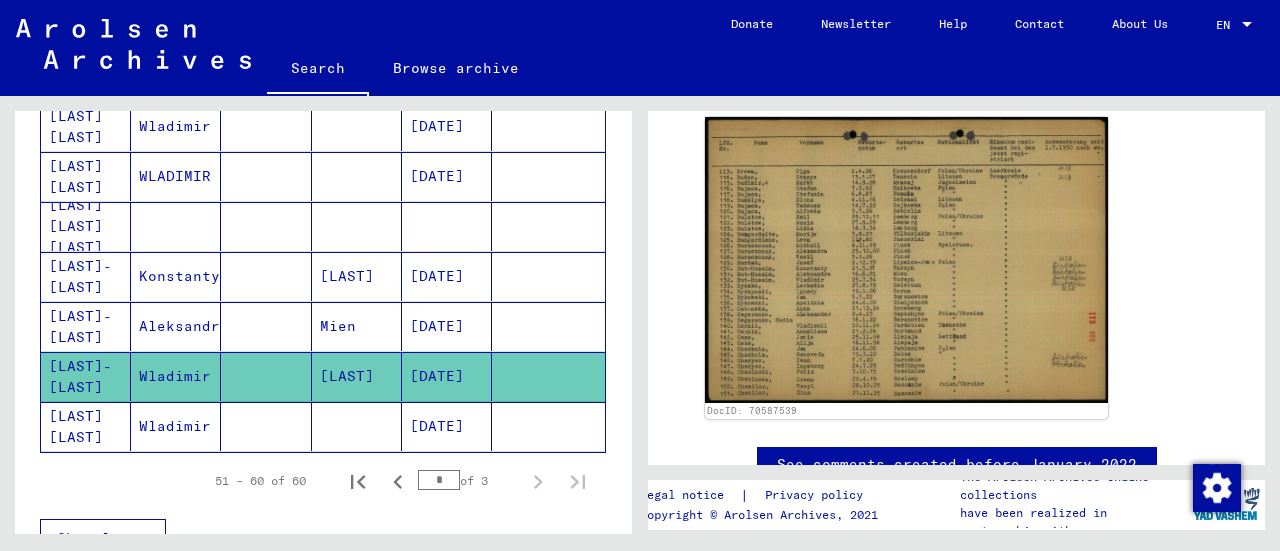 click on "Wladimir" 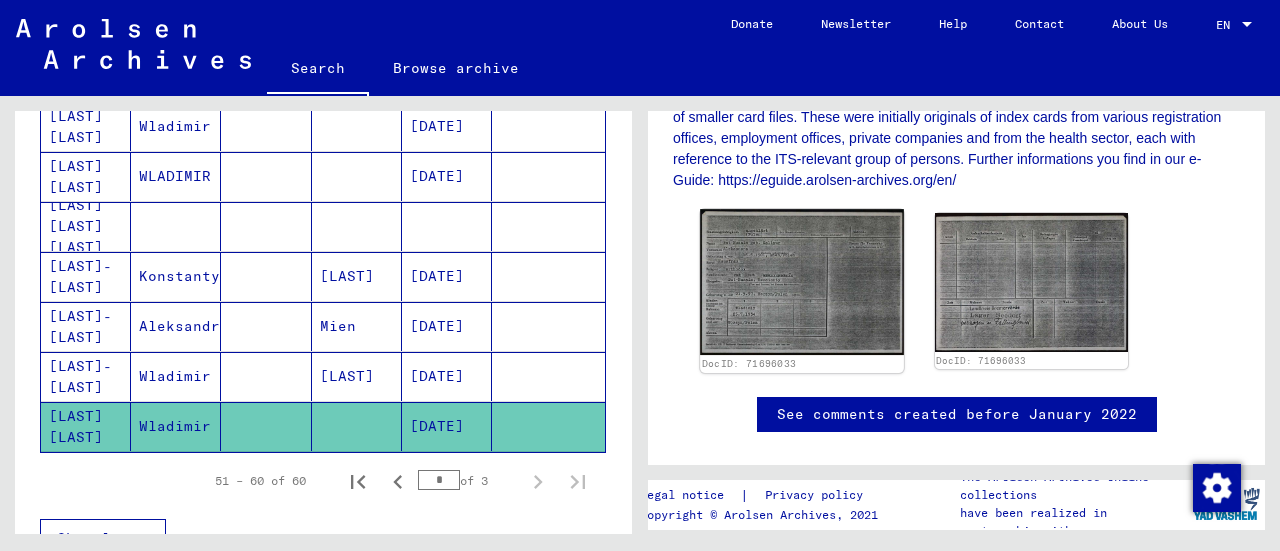 scroll, scrollTop: 600, scrollLeft: 0, axis: vertical 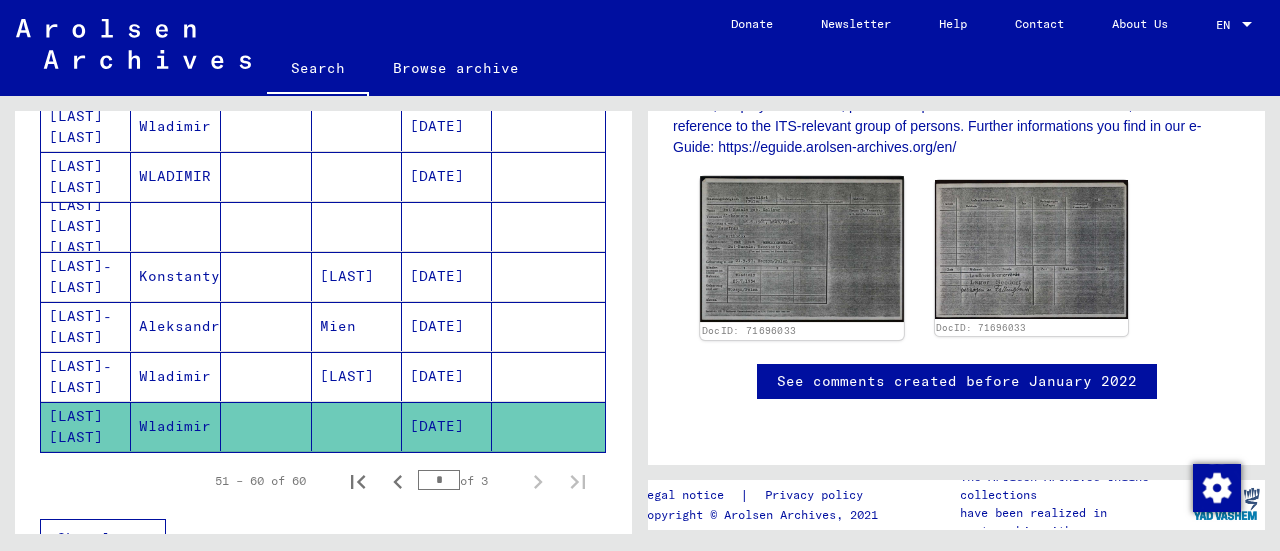 click 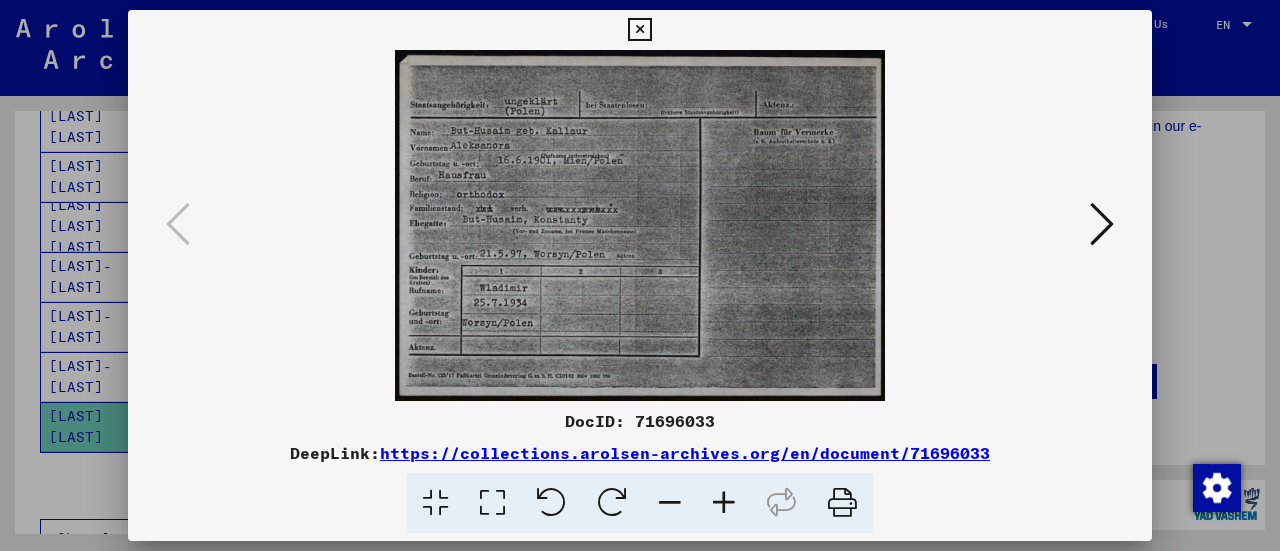 click at bounding box center [1102, 224] 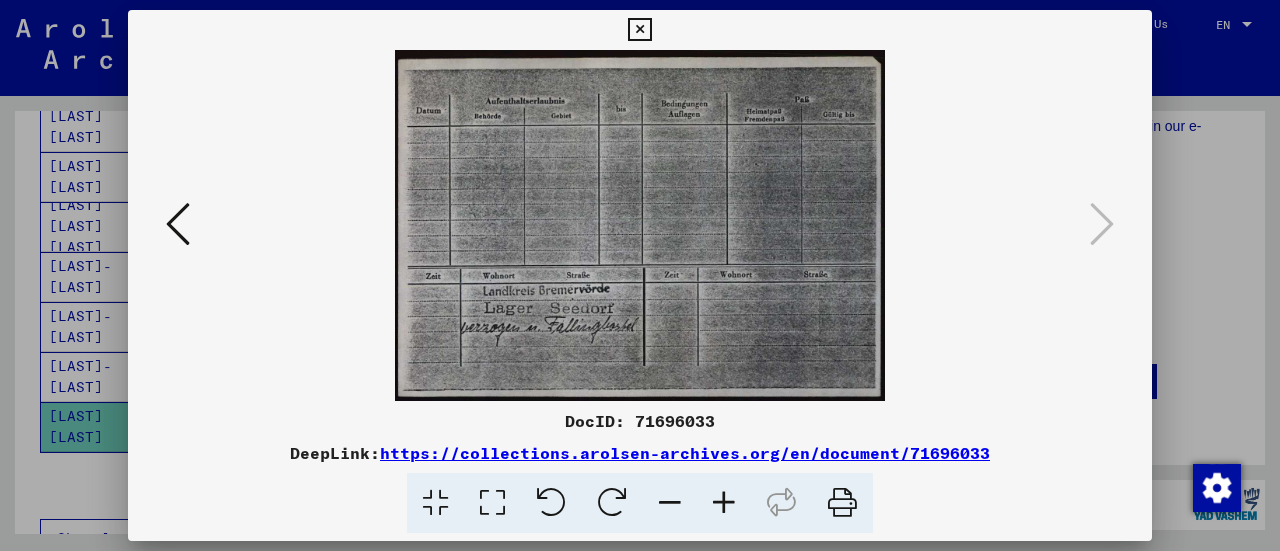click at bounding box center [178, 224] 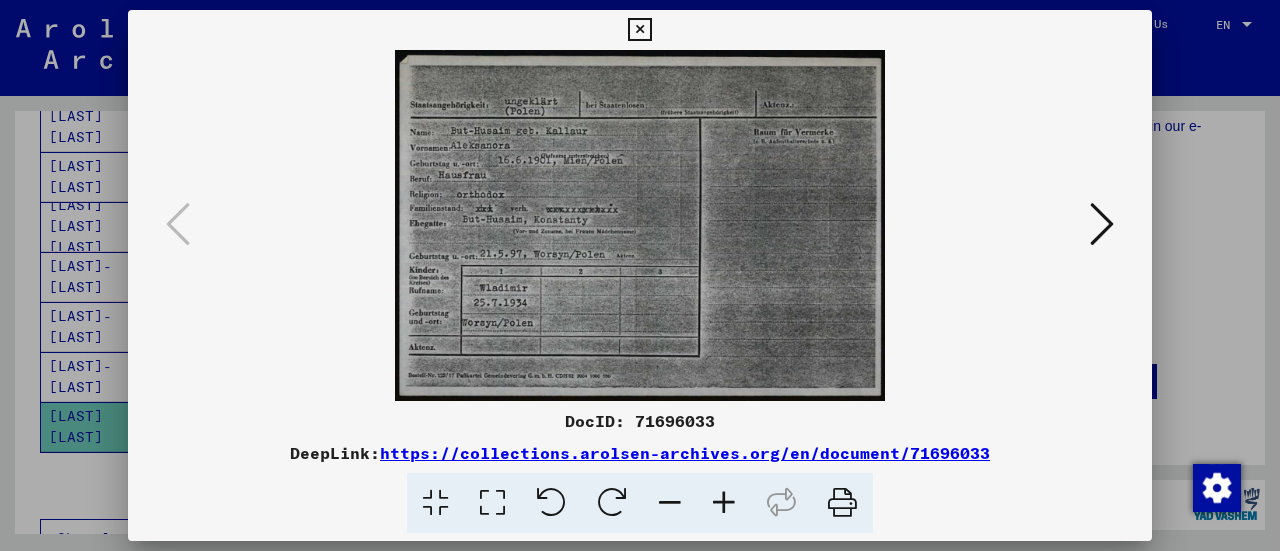 click at bounding box center [639, 30] 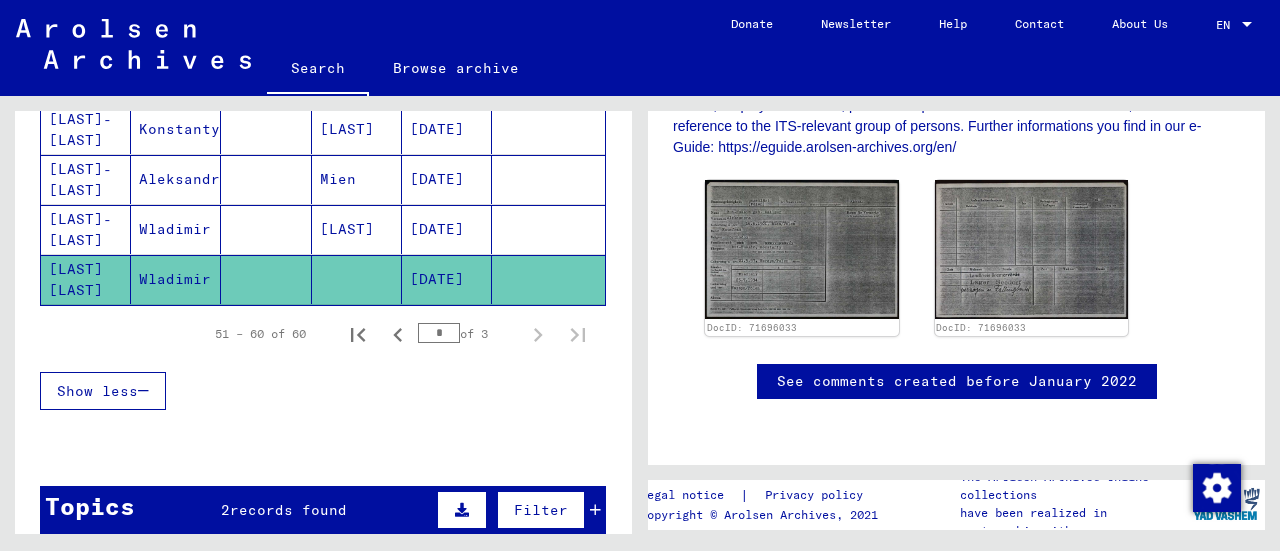 scroll, scrollTop: 700, scrollLeft: 0, axis: vertical 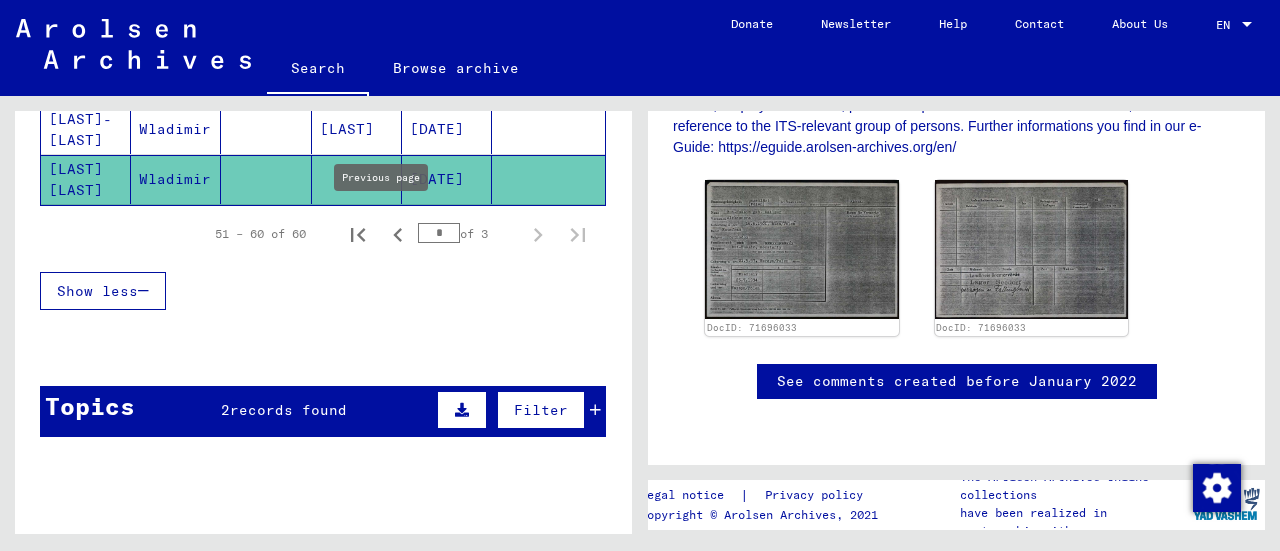 click 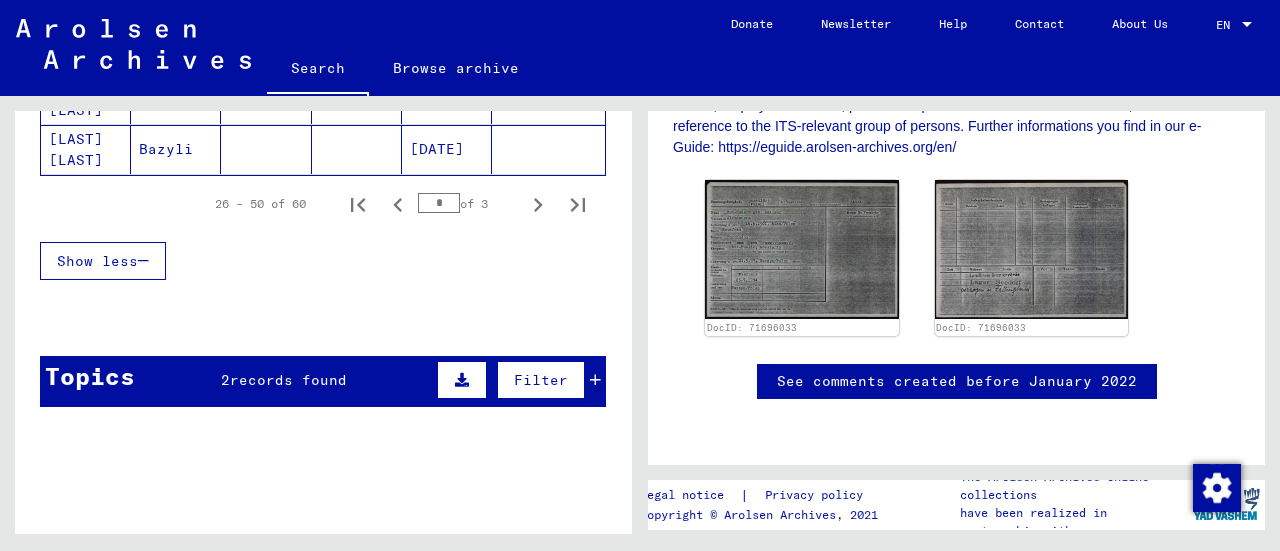 scroll, scrollTop: 1480, scrollLeft: 0, axis: vertical 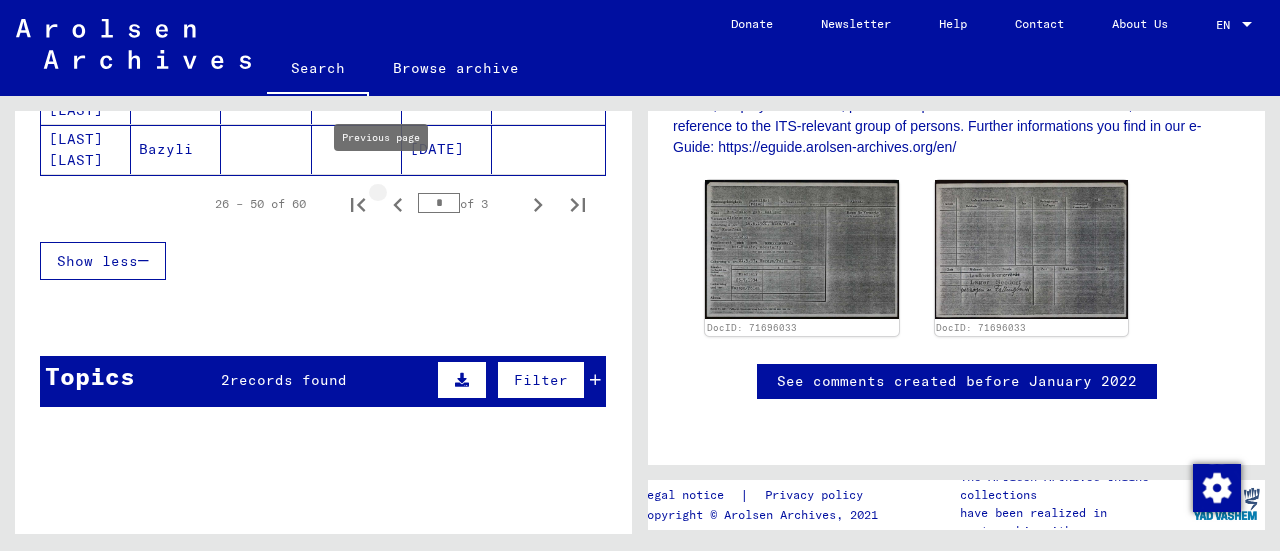click 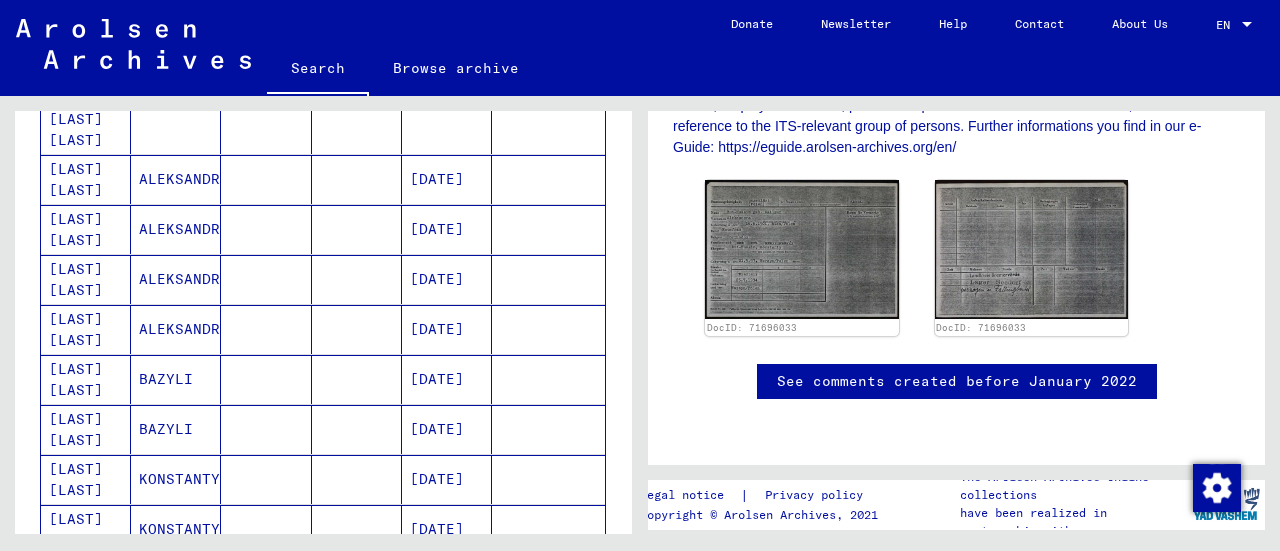 scroll, scrollTop: 200, scrollLeft: 0, axis: vertical 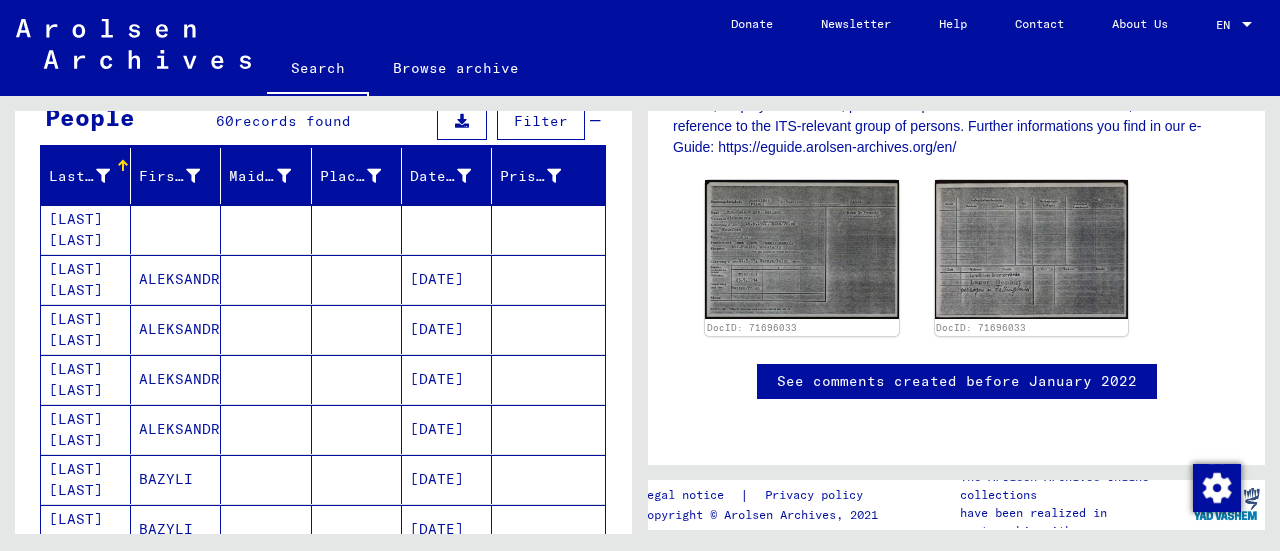 click on "ALEKSANDRA" at bounding box center [176, 329] 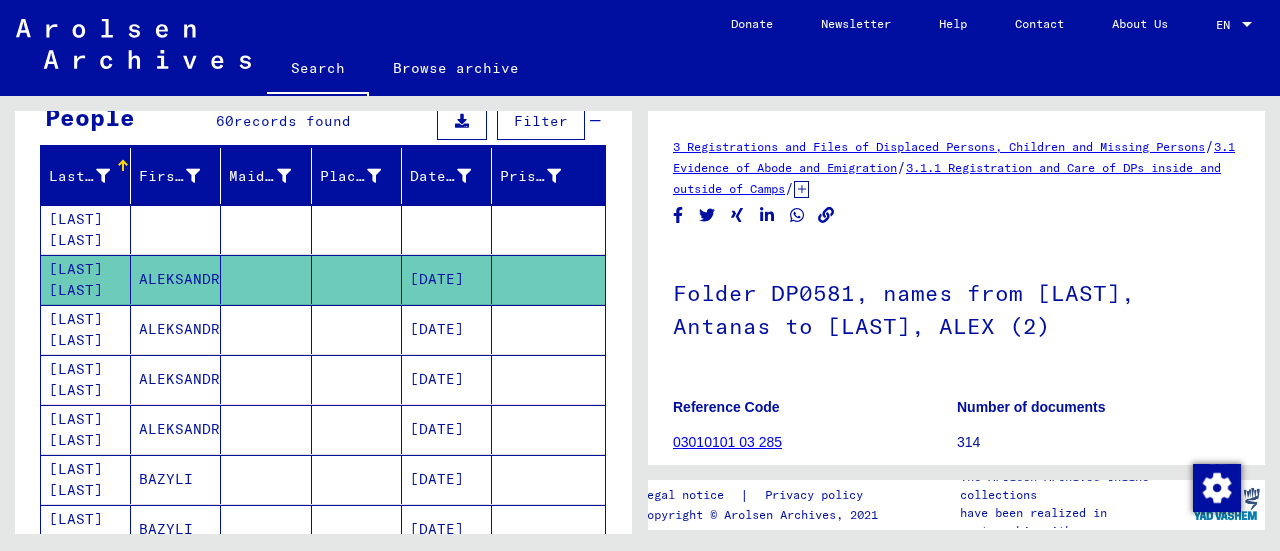 scroll, scrollTop: 200, scrollLeft: 0, axis: vertical 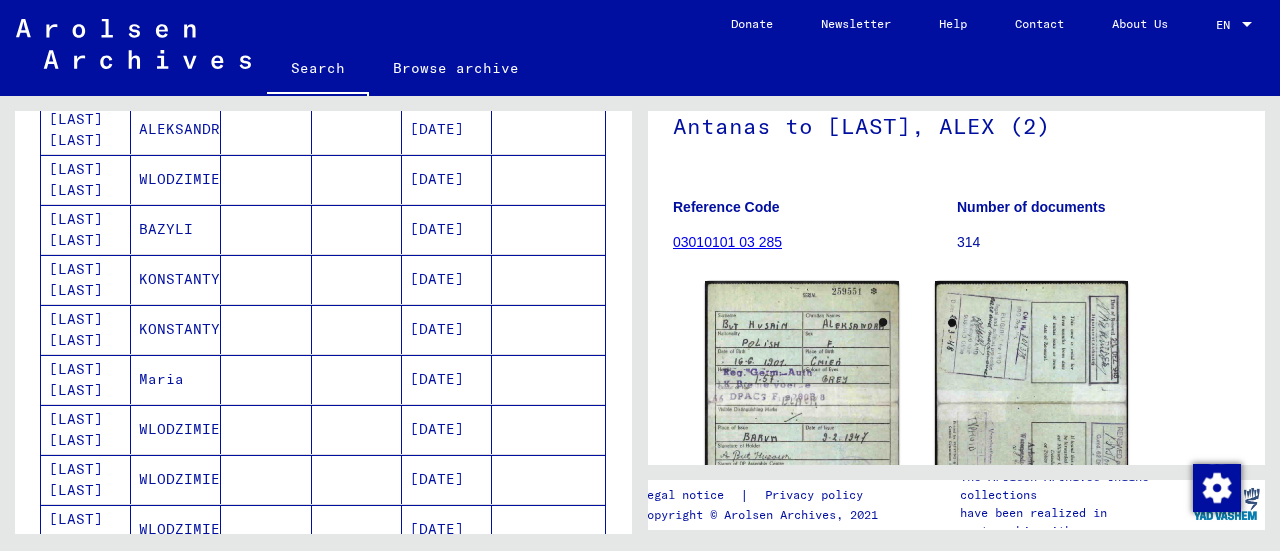 click on "WLODZIMIERZ" at bounding box center (176, 479) 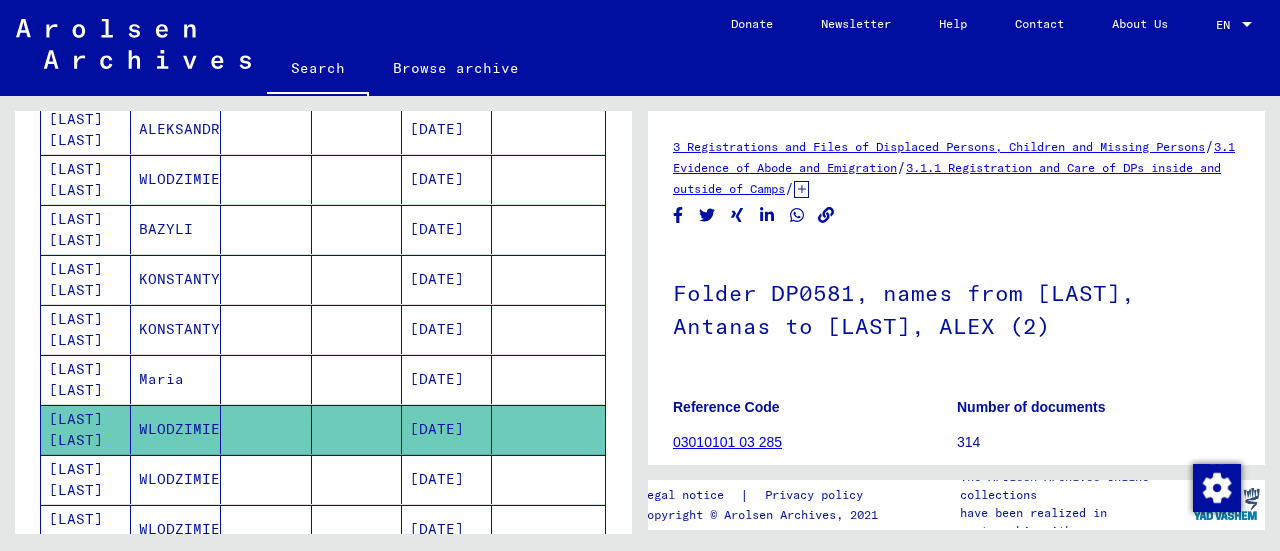 scroll, scrollTop: 200, scrollLeft: 0, axis: vertical 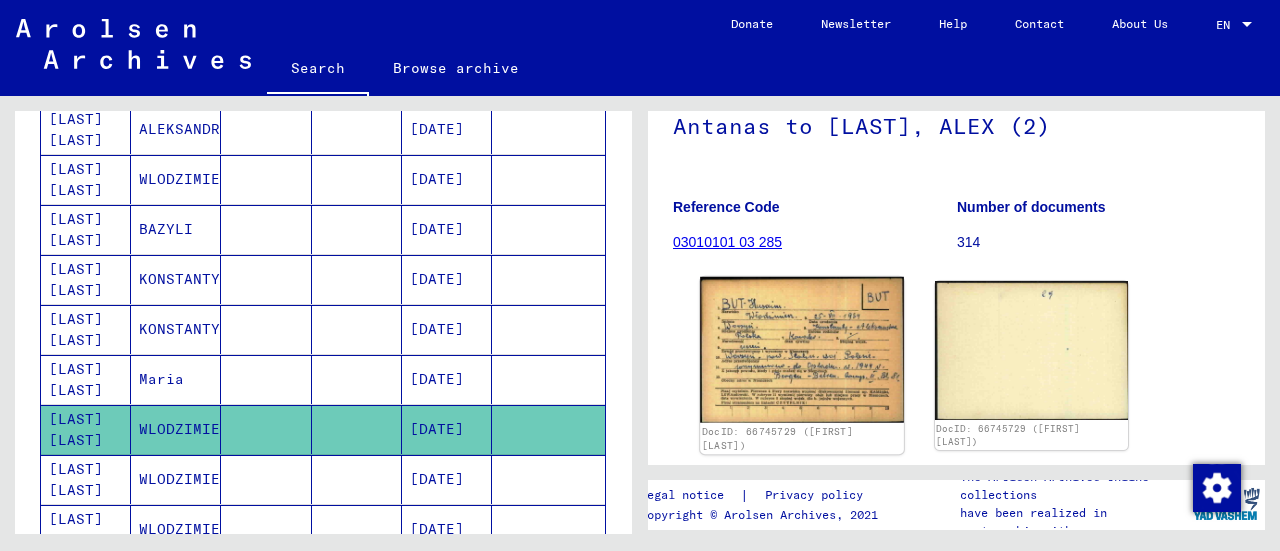 click 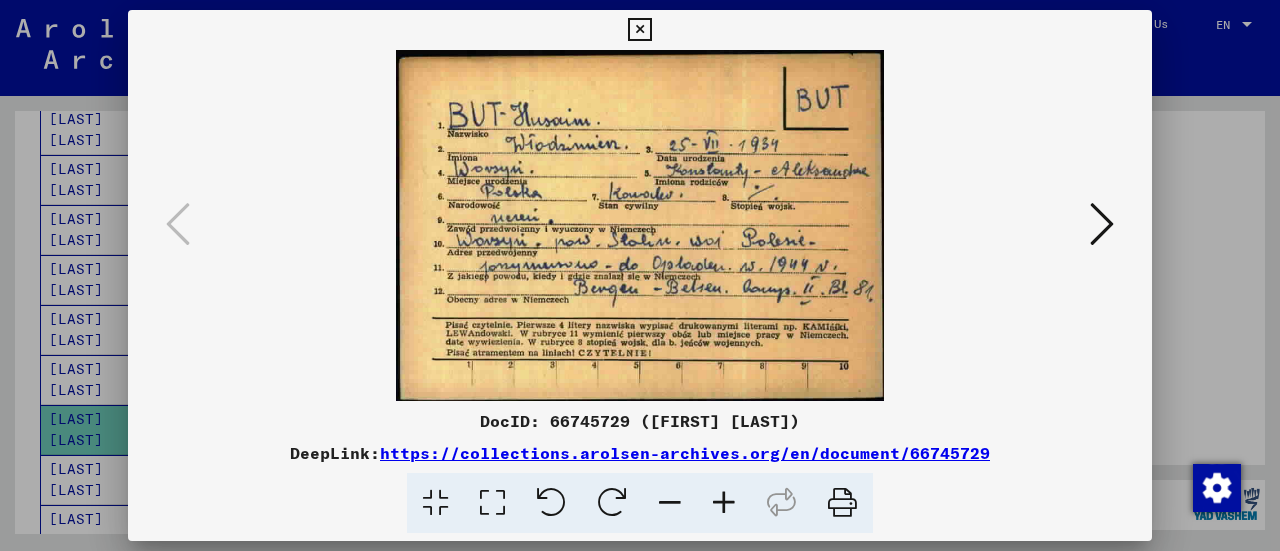 click at bounding box center [640, 225] 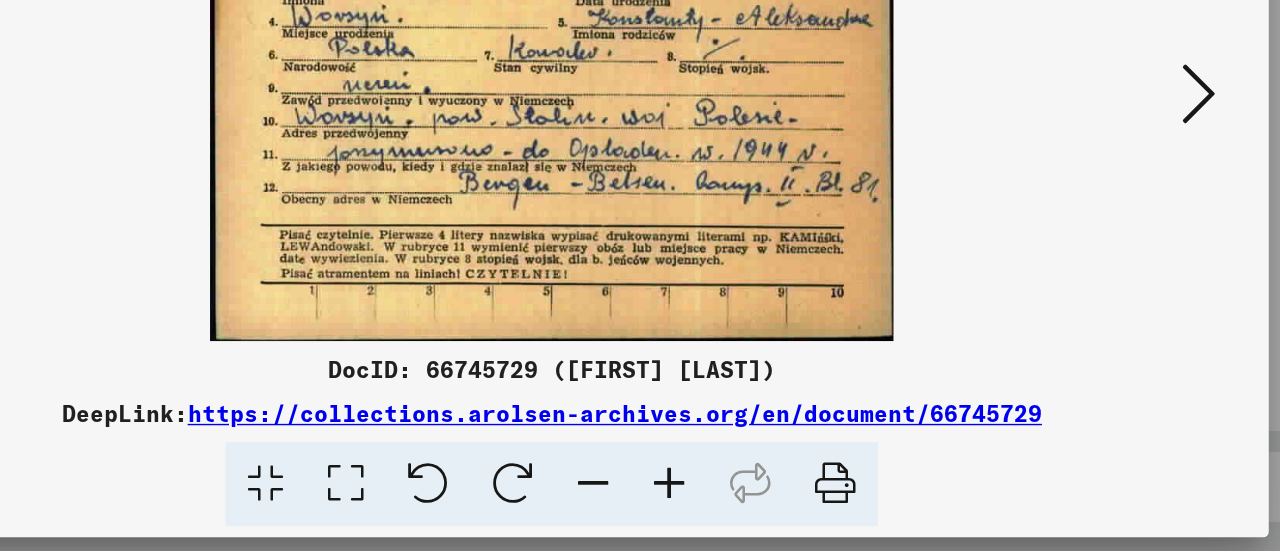 click at bounding box center [640, 275] 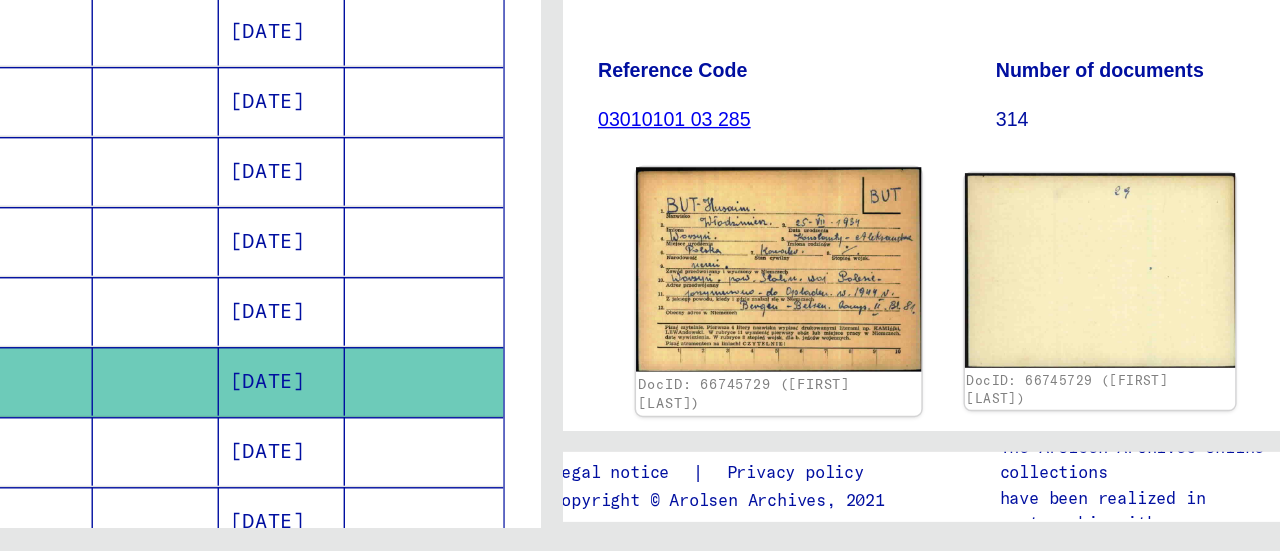 click 